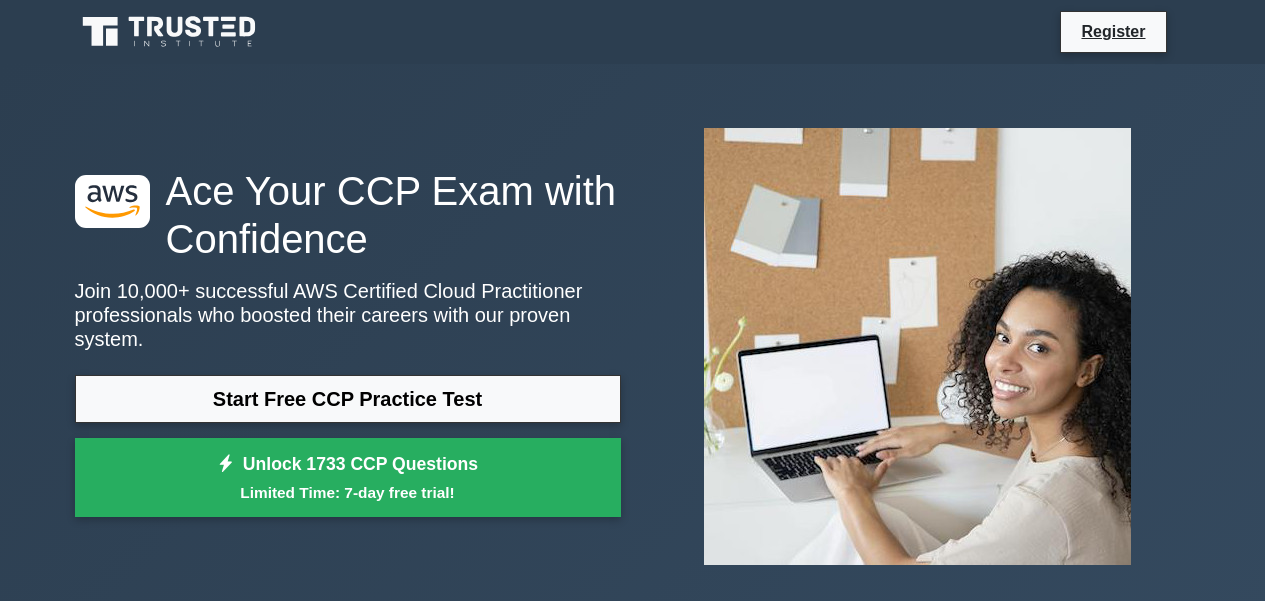 scroll, scrollTop: 0, scrollLeft: 0, axis: both 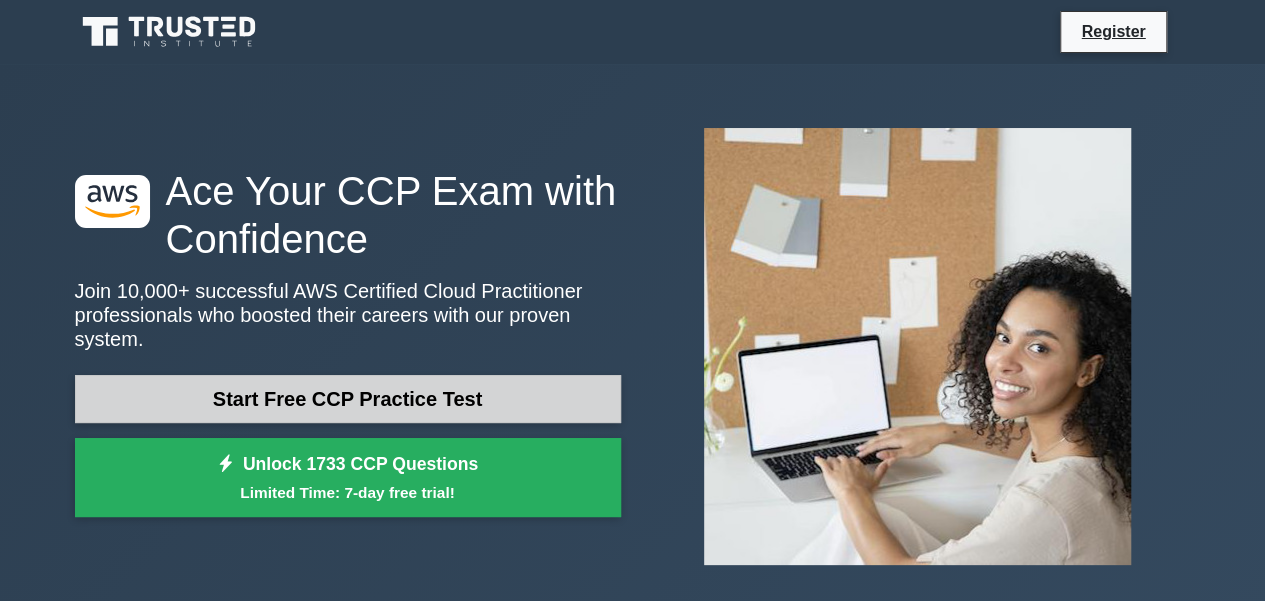 click on "Start Free CCP Practice Test" at bounding box center [348, 399] 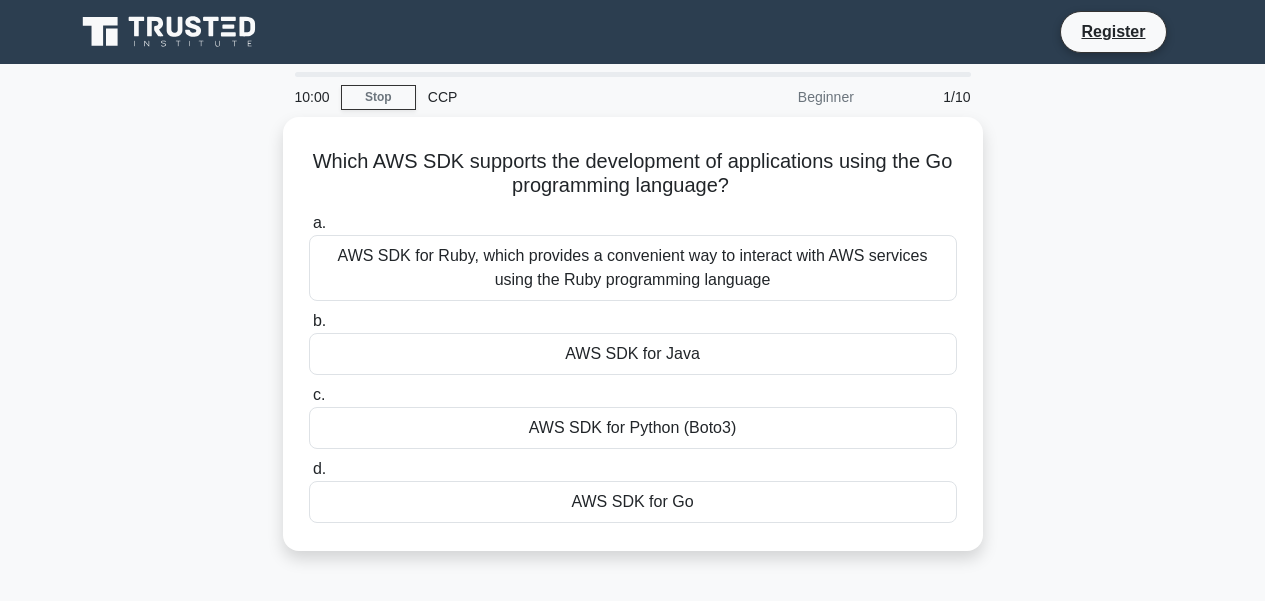 scroll, scrollTop: 0, scrollLeft: 0, axis: both 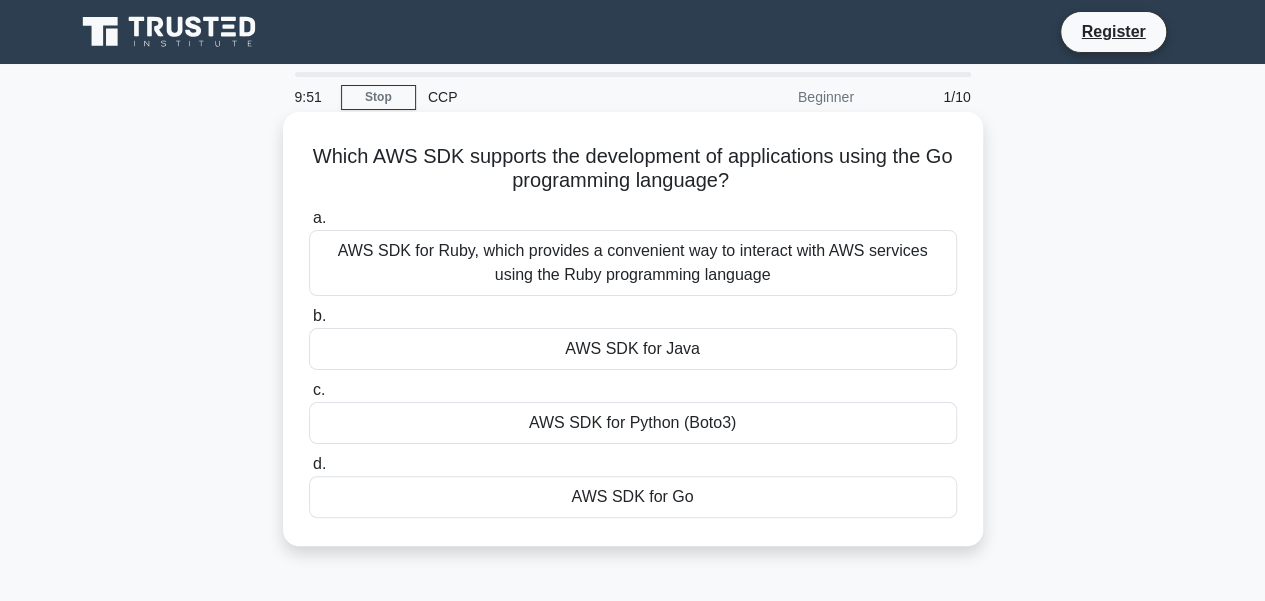 click on "AWS SDK for Ruby, which provides a convenient way to interact with AWS services using the Ruby programming language" at bounding box center [633, 263] 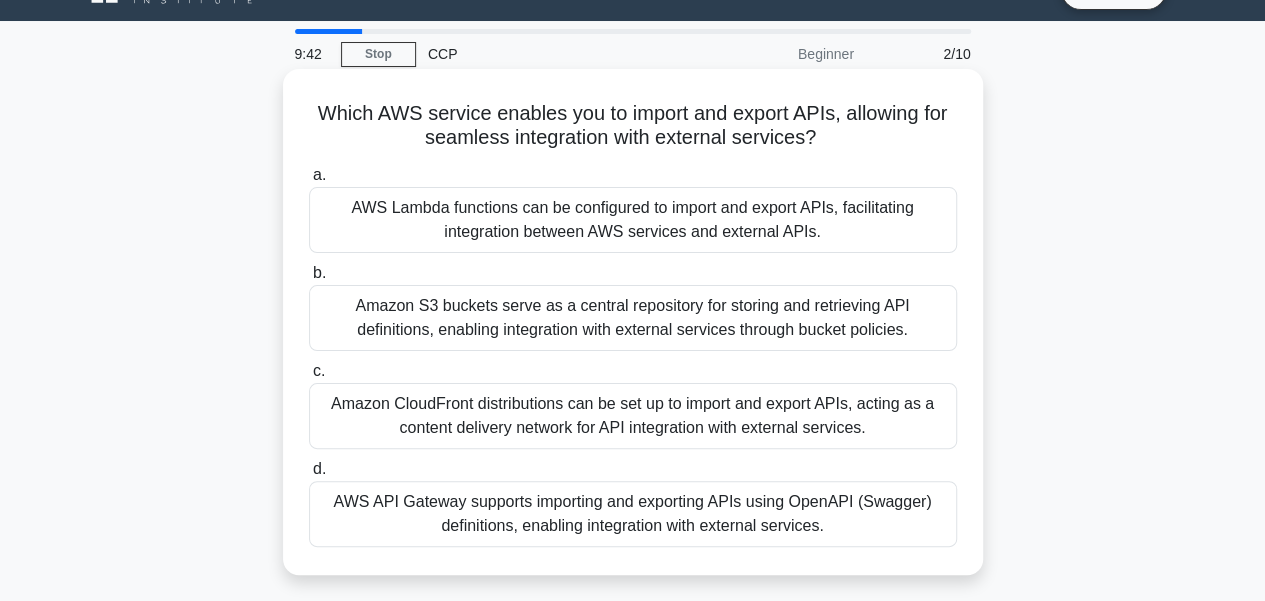 scroll, scrollTop: 41, scrollLeft: 0, axis: vertical 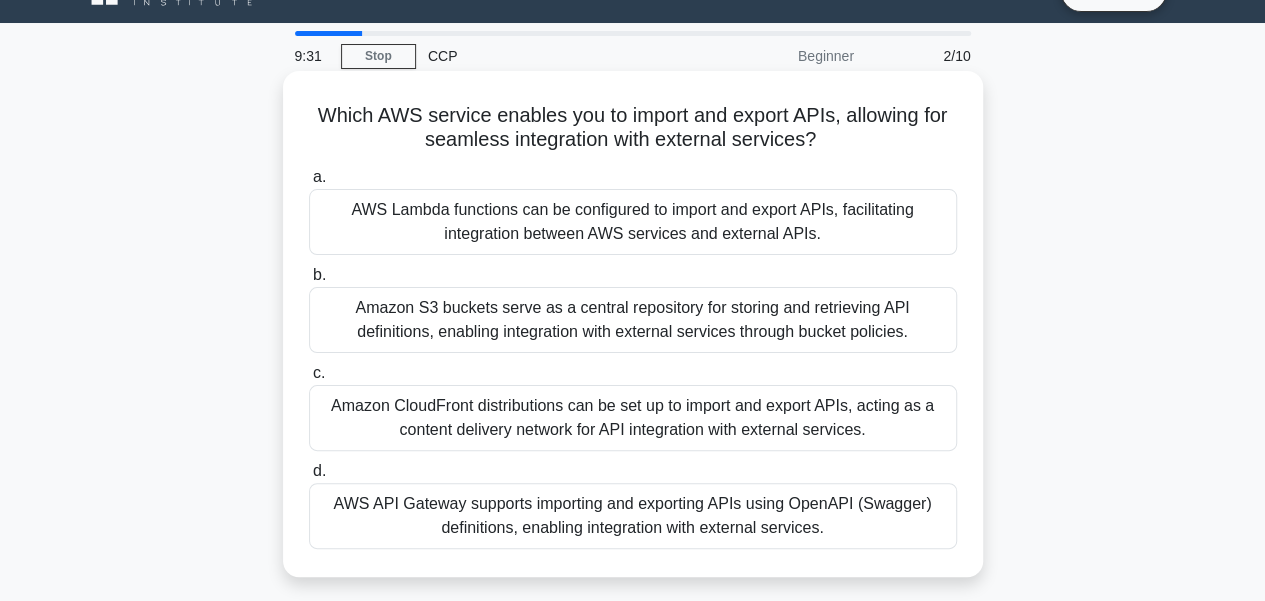 click on "AWS Lambda functions can be configured to import and export APIs, facilitating integration between AWS services and external APIs." at bounding box center [633, 222] 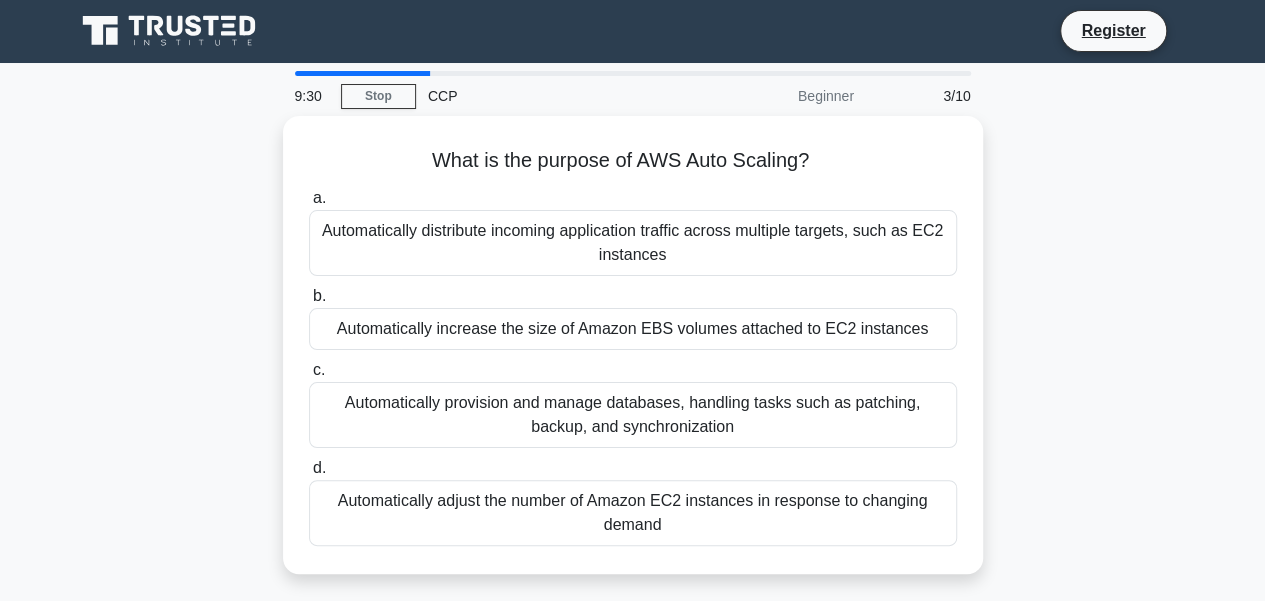 scroll, scrollTop: 0, scrollLeft: 0, axis: both 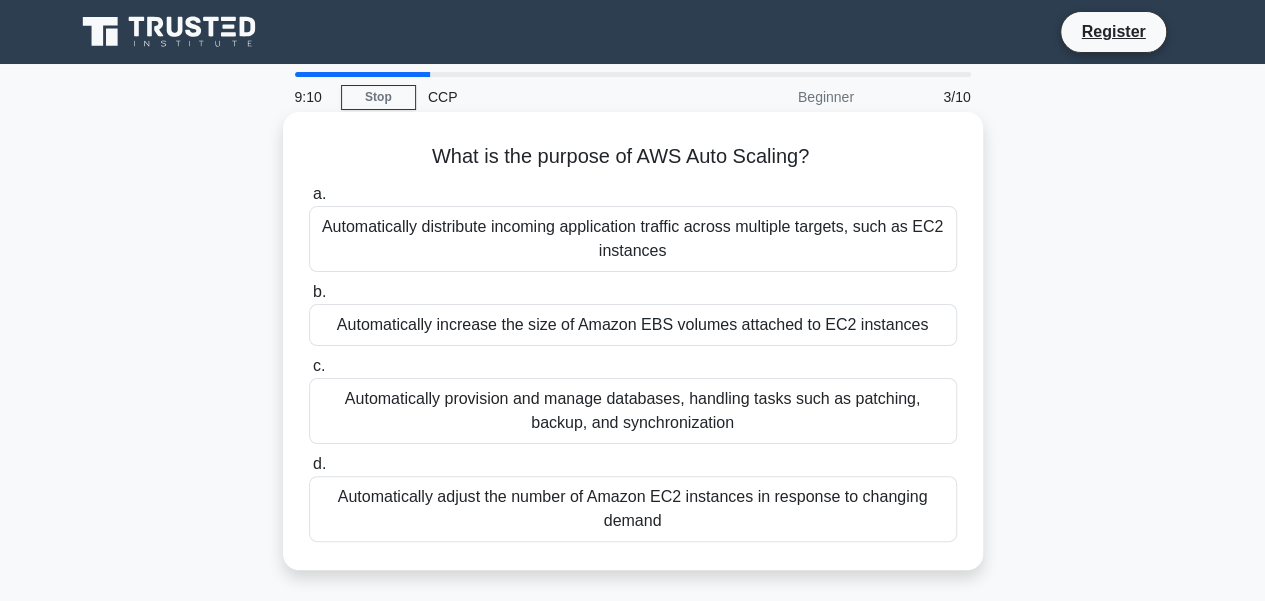 click on "Automatically increase the size of Amazon EBS volumes attached to EC2 instances" at bounding box center [633, 325] 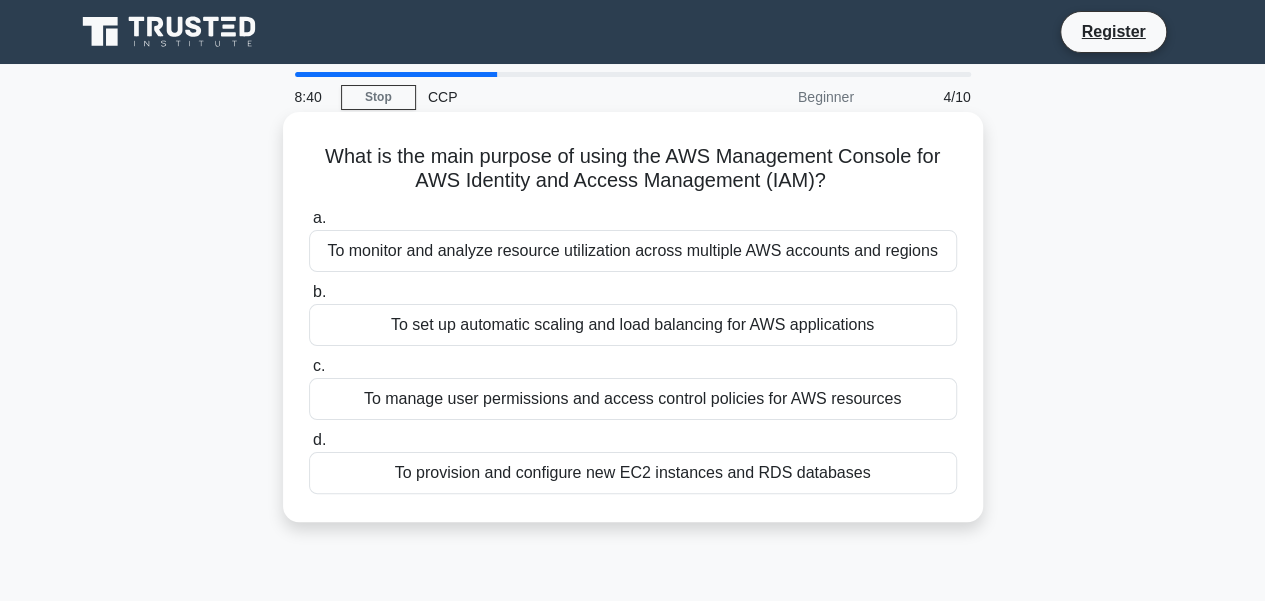 click on "To manage user permissions and access control policies for AWS resources" at bounding box center (633, 399) 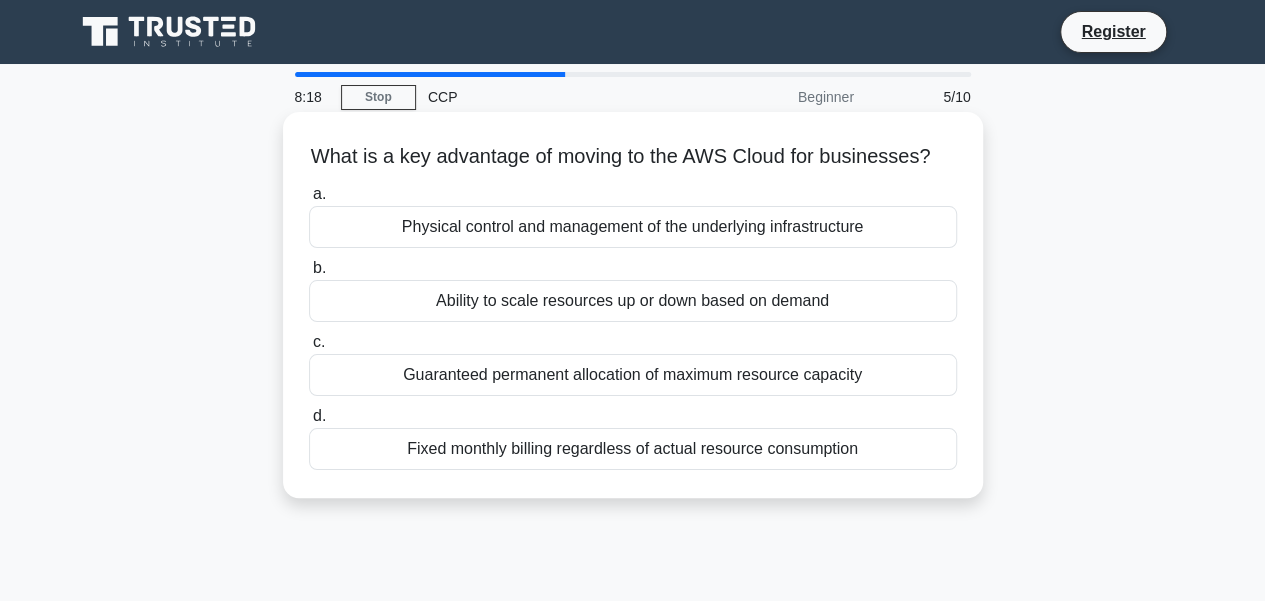 click on "Ability to scale resources up or down based on demand" at bounding box center [633, 301] 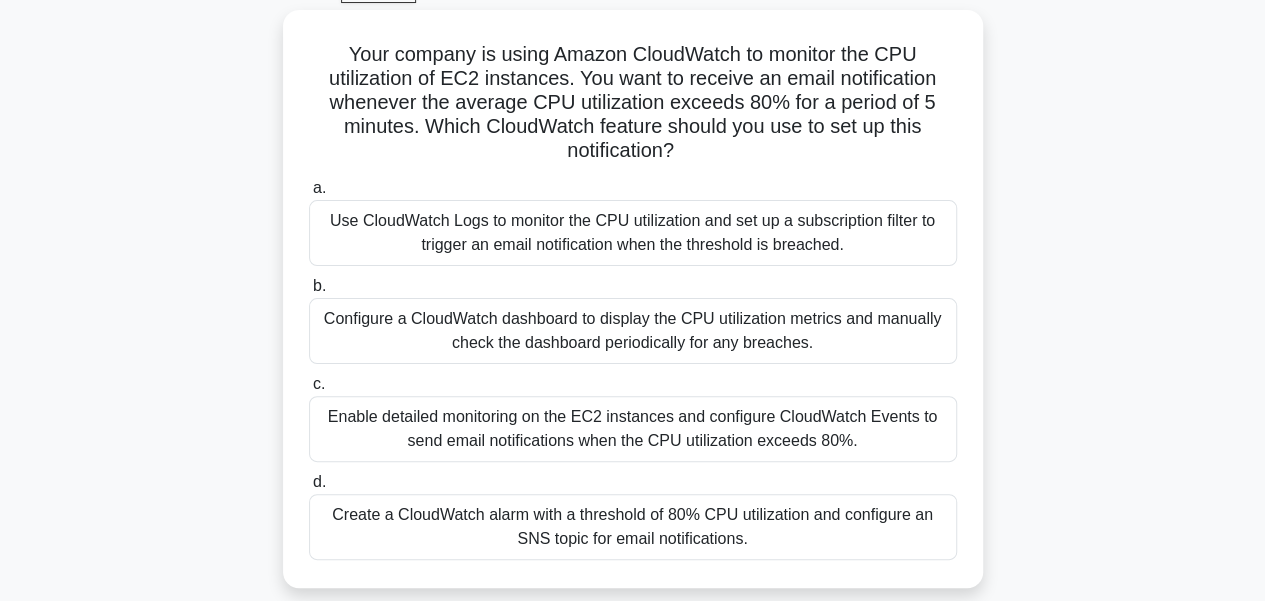 scroll, scrollTop: 108, scrollLeft: 0, axis: vertical 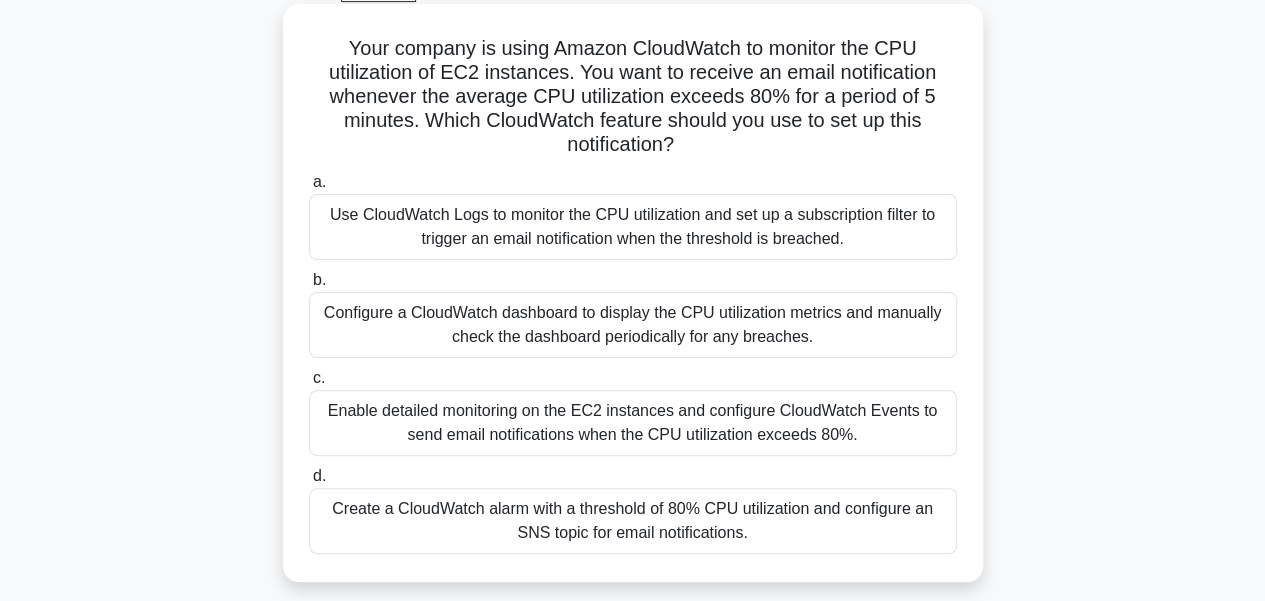 click on "Create a CloudWatch alarm with a threshold of 80% CPU utilization and configure an SNS topic for email notifications." at bounding box center (633, 521) 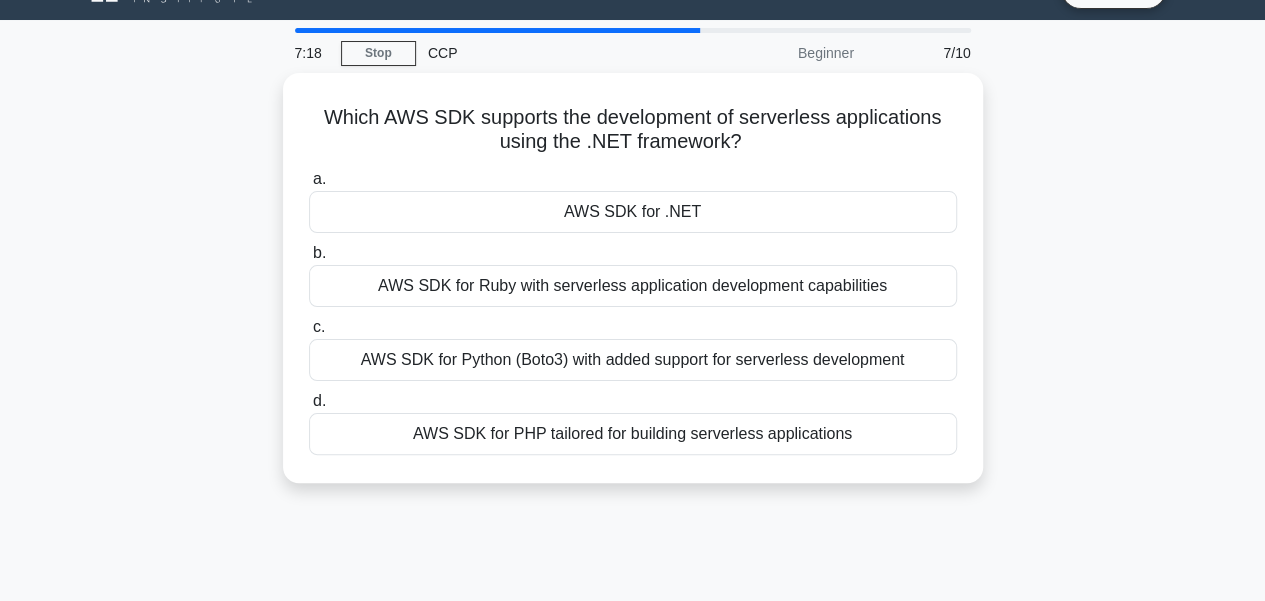 scroll, scrollTop: 0, scrollLeft: 0, axis: both 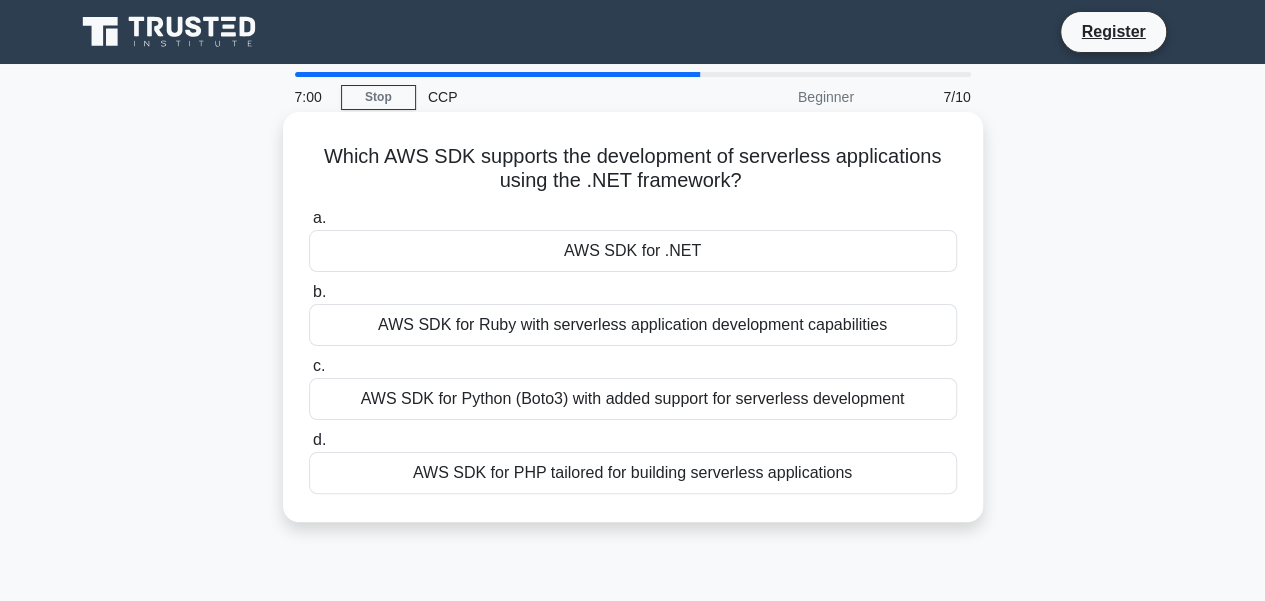 click on "AWS SDK for .NET" at bounding box center (633, 251) 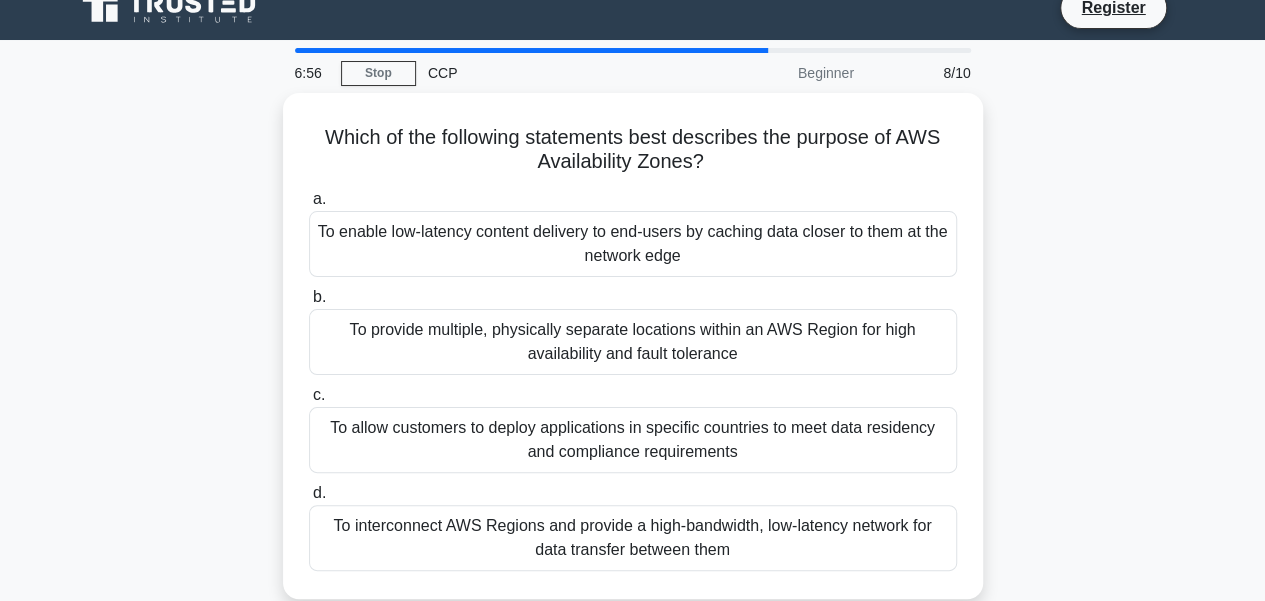 scroll, scrollTop: 26, scrollLeft: 0, axis: vertical 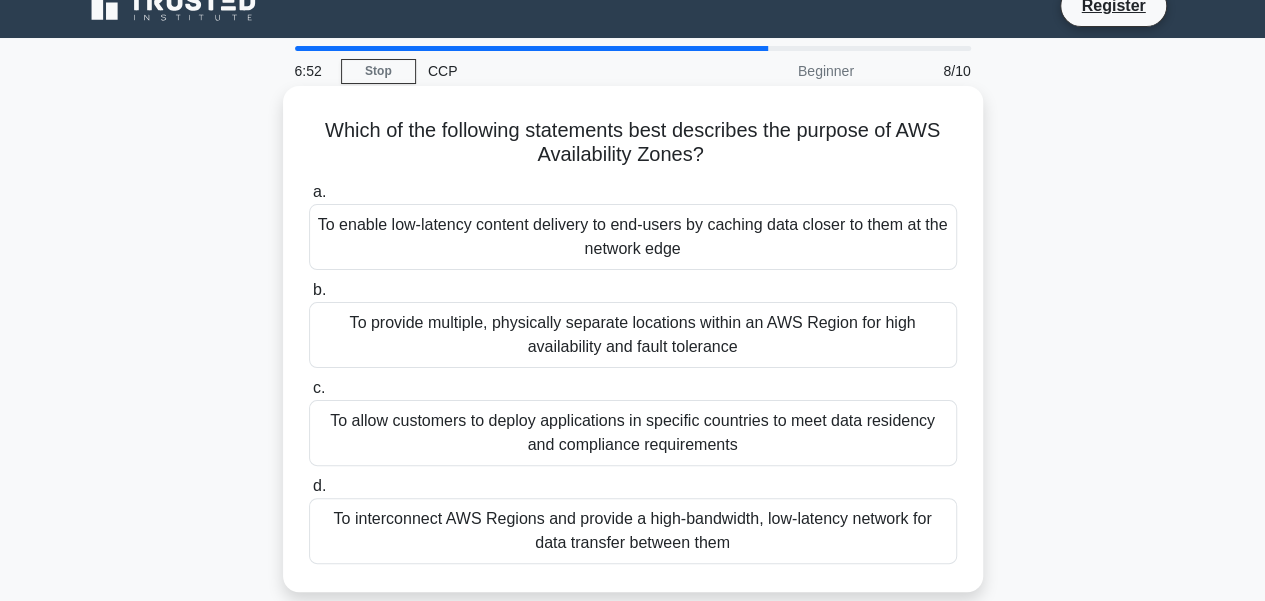 click on "To provide multiple, physically separate locations within an AWS Region for high availability and fault tolerance" at bounding box center [633, 335] 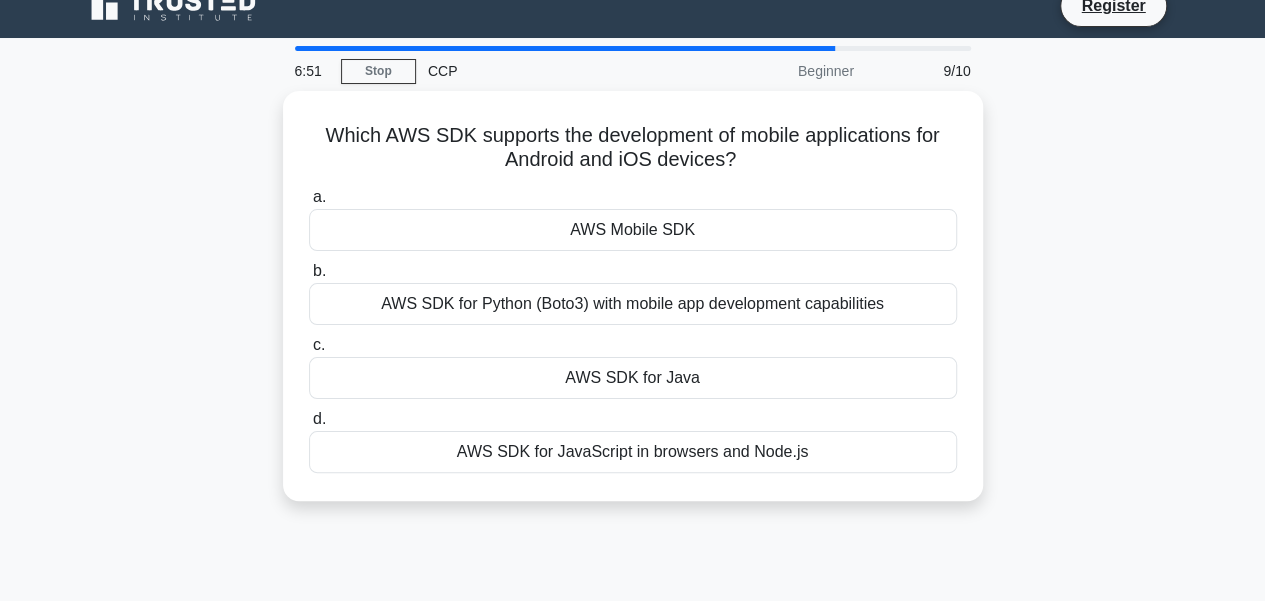 scroll, scrollTop: 0, scrollLeft: 0, axis: both 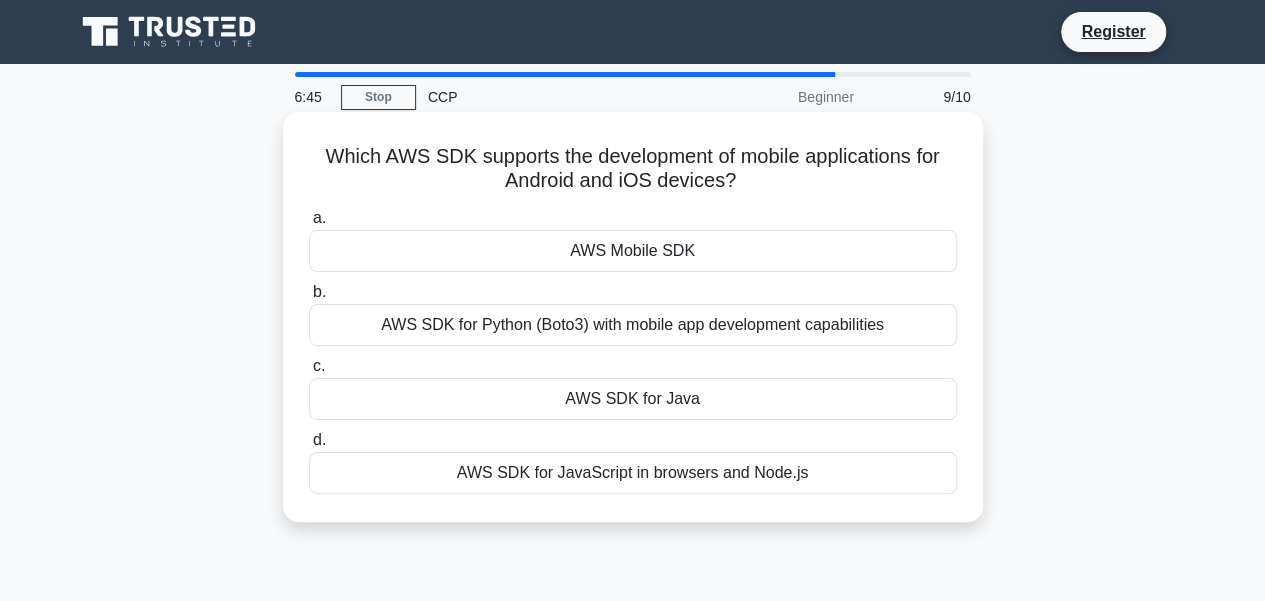 click on "AWS SDK for Python (Boto3) with mobile app development capabilities" at bounding box center [633, 325] 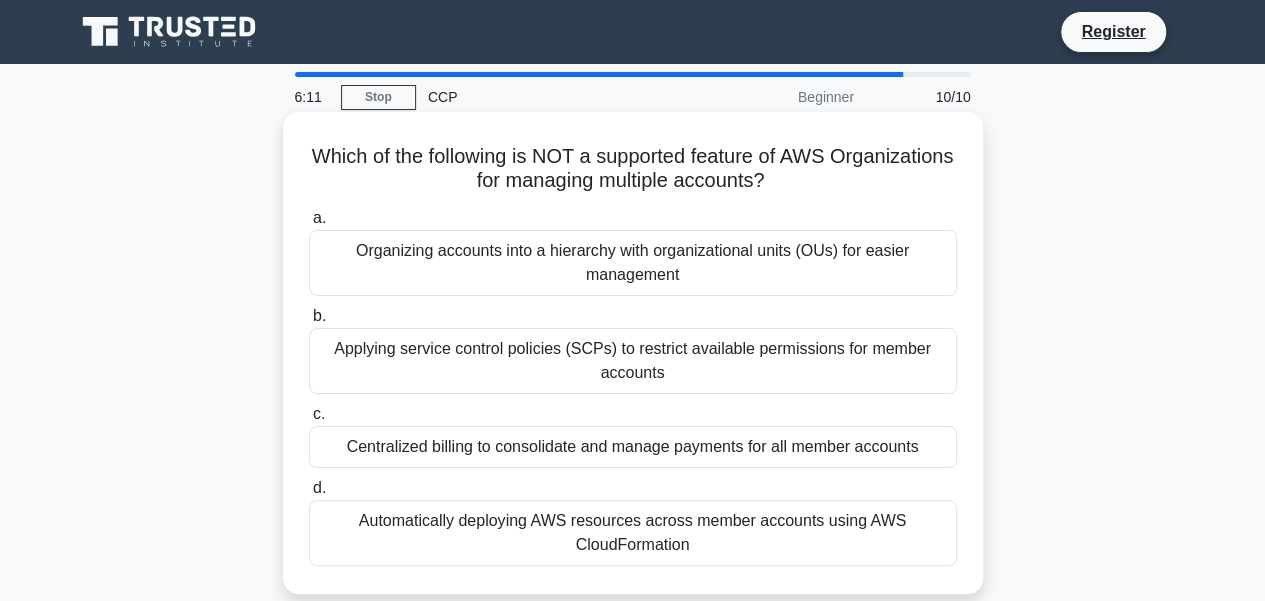click on "Organizing accounts into a hierarchy with organizational units (OUs) for easier management" at bounding box center [633, 263] 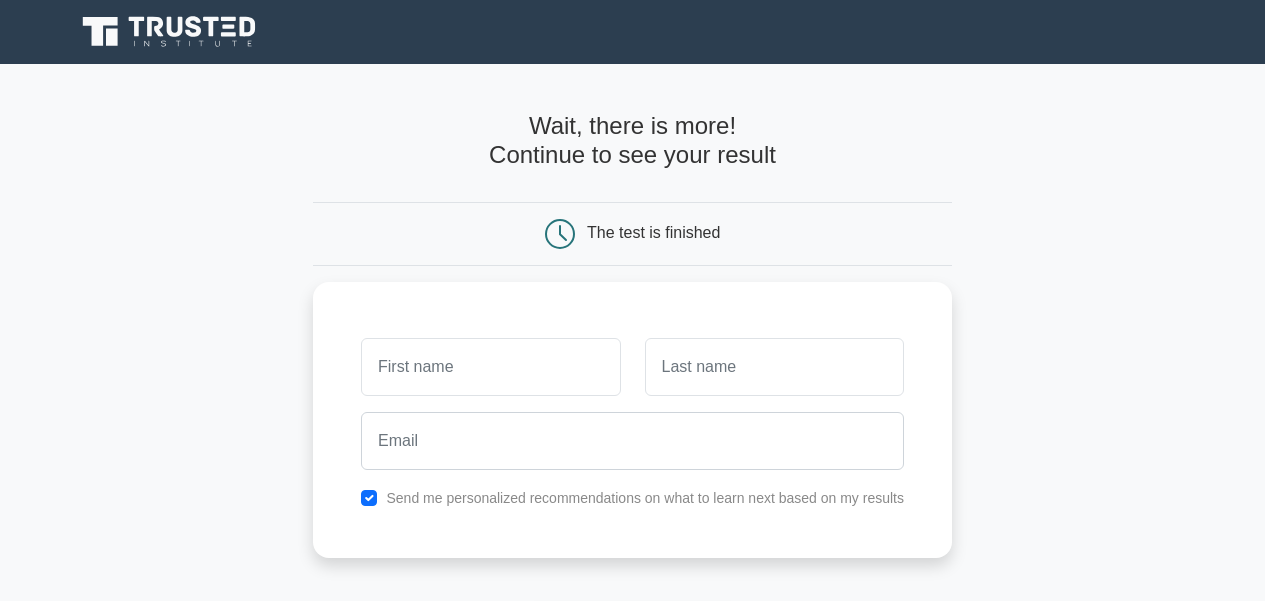 scroll, scrollTop: 0, scrollLeft: 0, axis: both 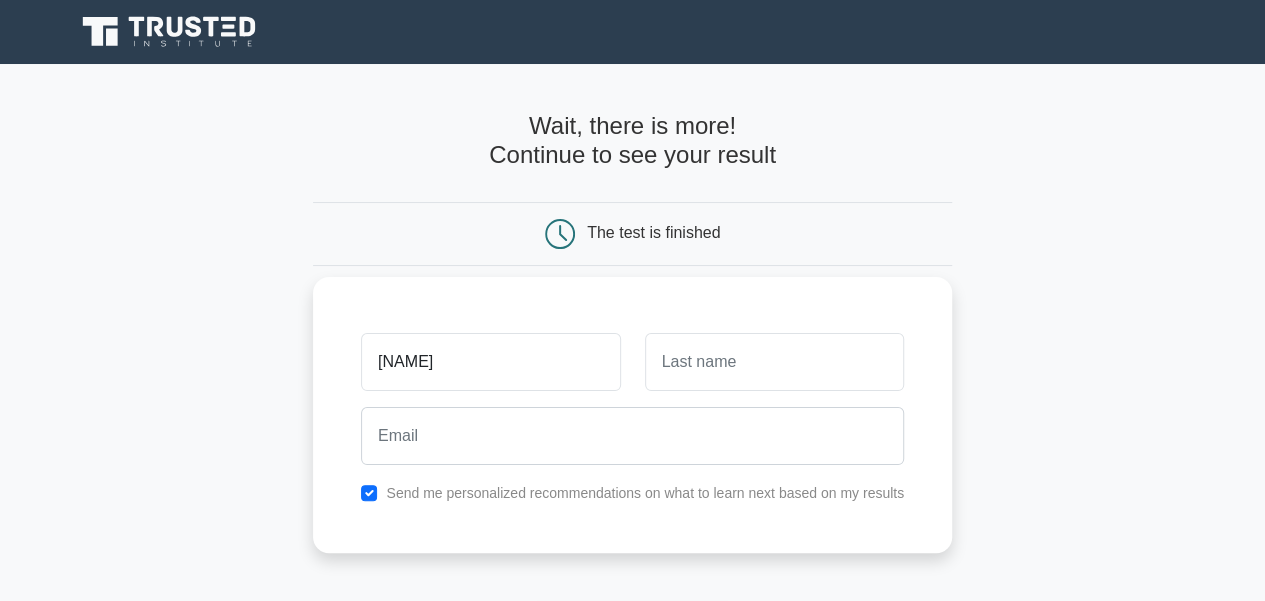 type on "anakha" 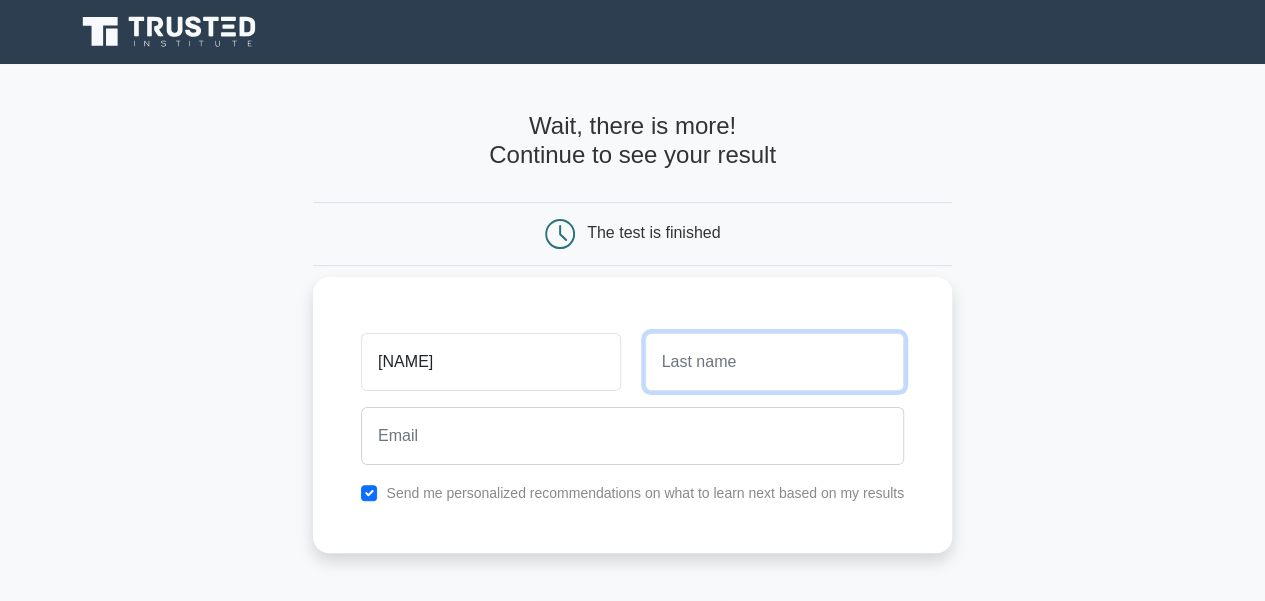 click at bounding box center [774, 362] 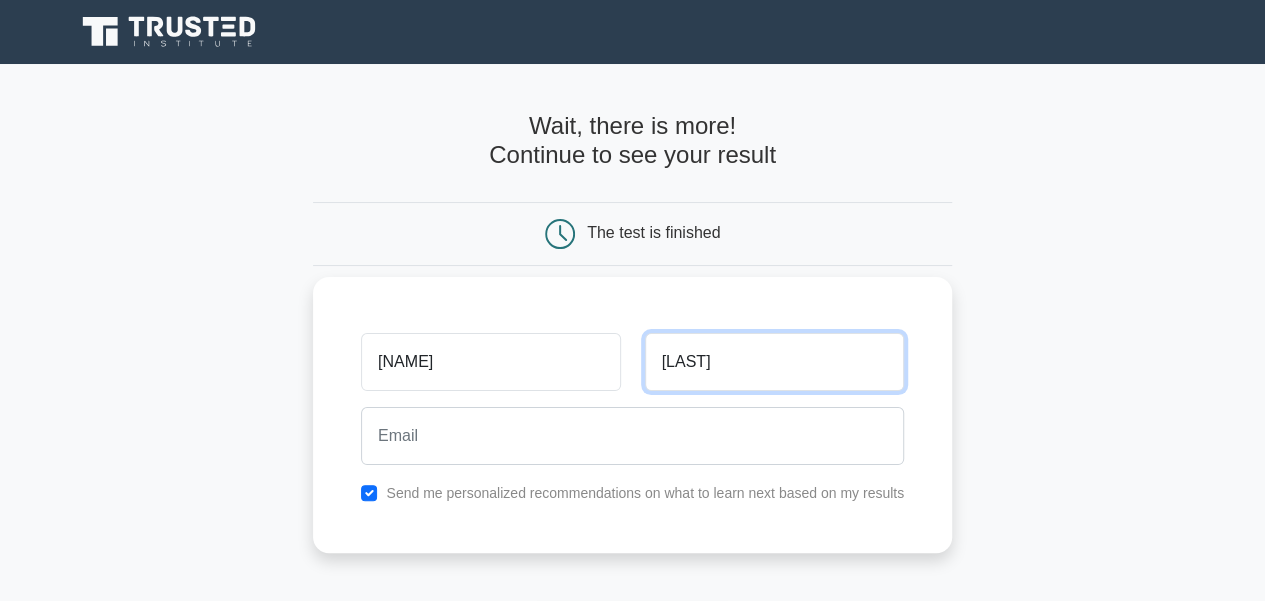 type on "varma" 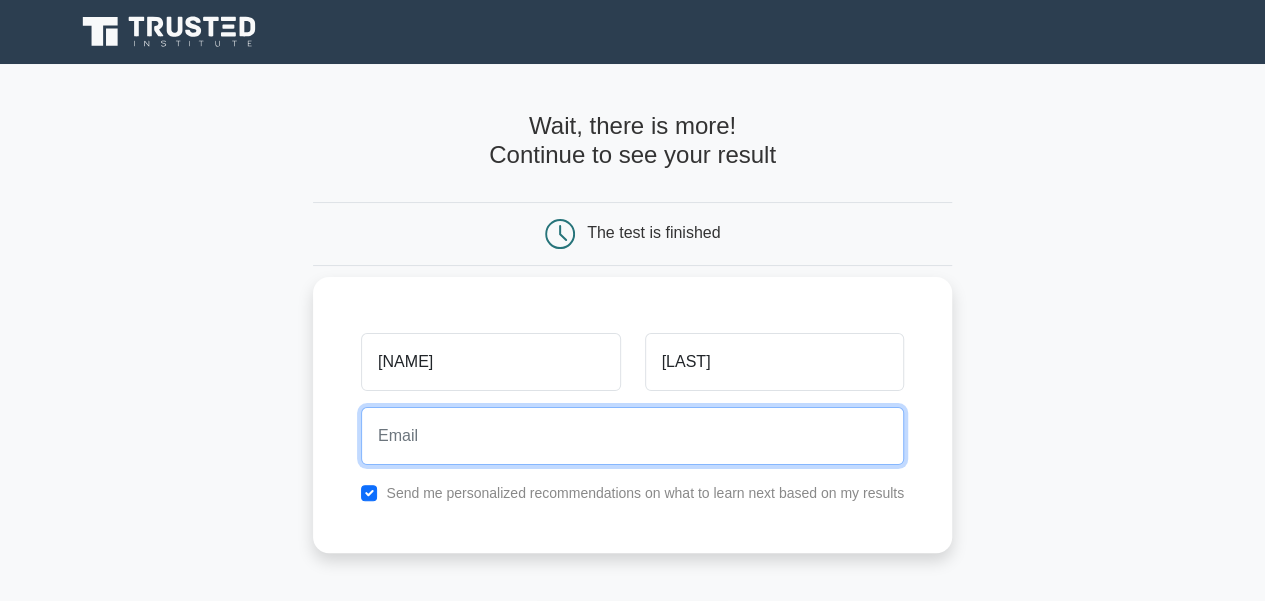 click at bounding box center [632, 436] 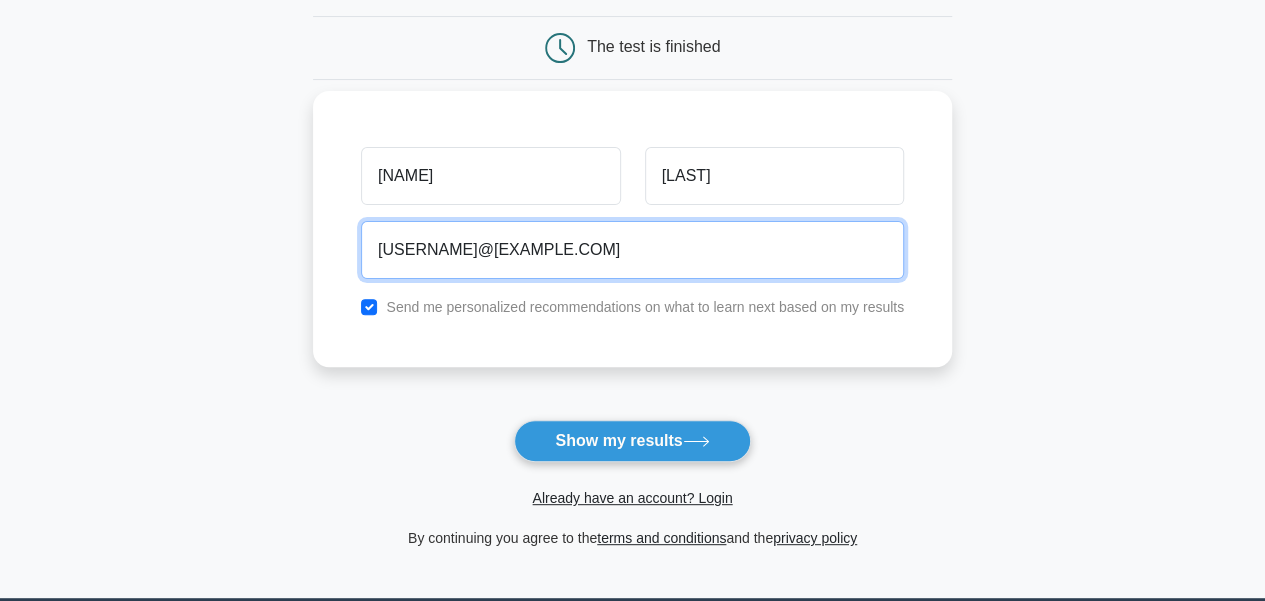 scroll, scrollTop: 187, scrollLeft: 0, axis: vertical 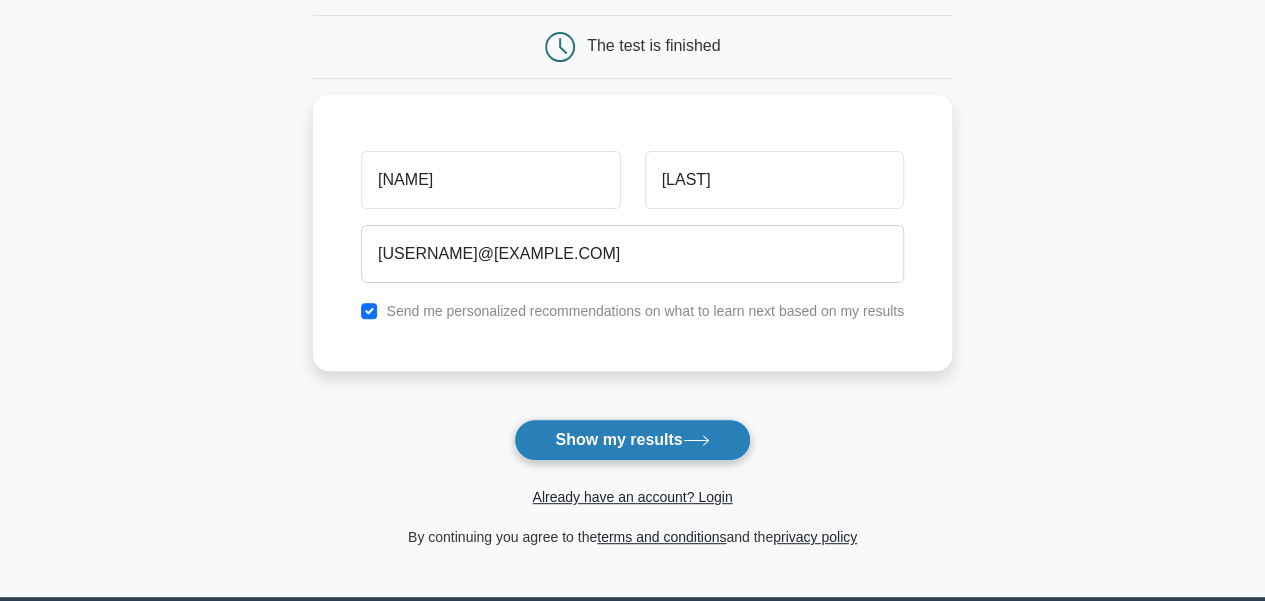 click on "Show my results" at bounding box center (632, 440) 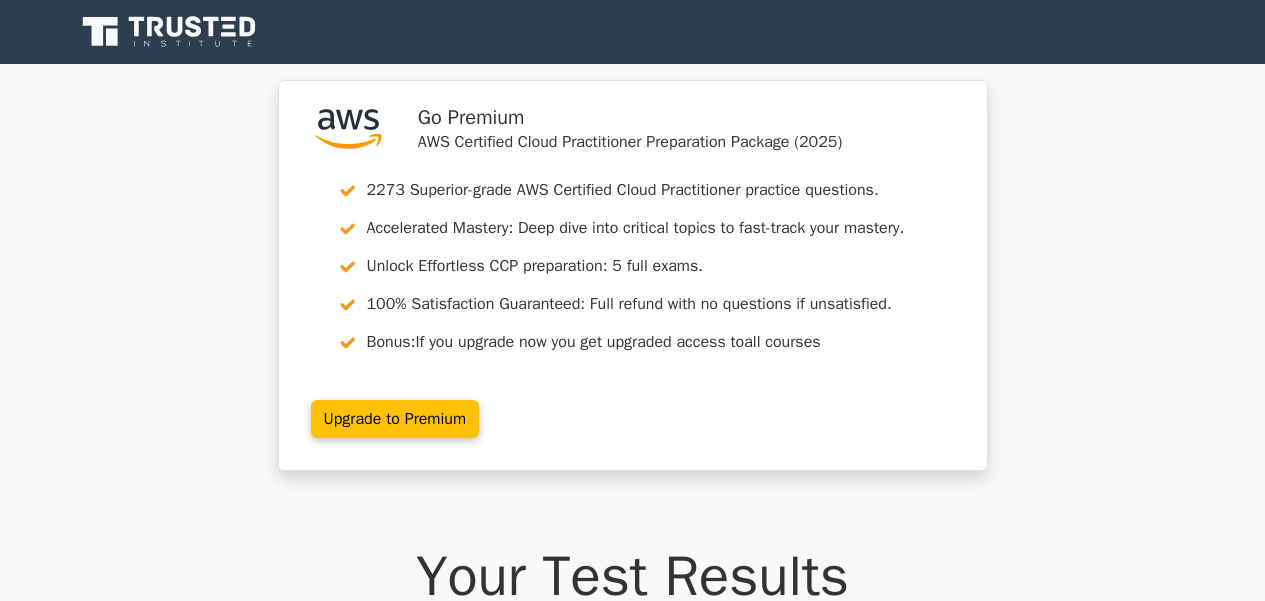 scroll, scrollTop: 0, scrollLeft: 0, axis: both 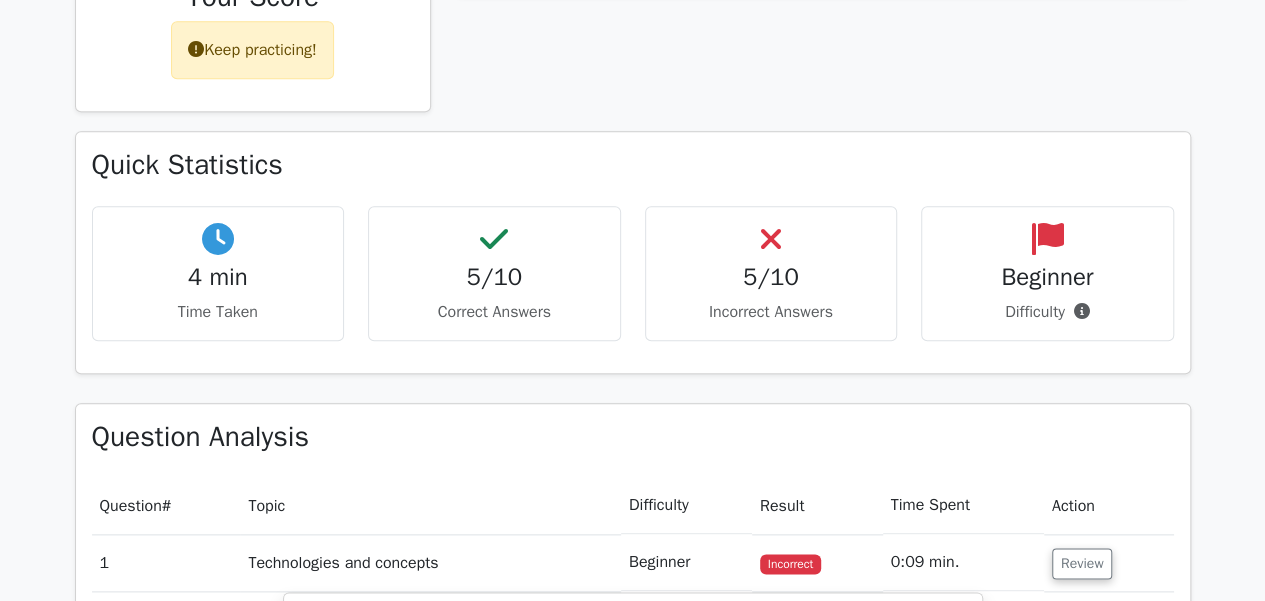 click on "5/10
Incorrect Answers" at bounding box center [771, 273] 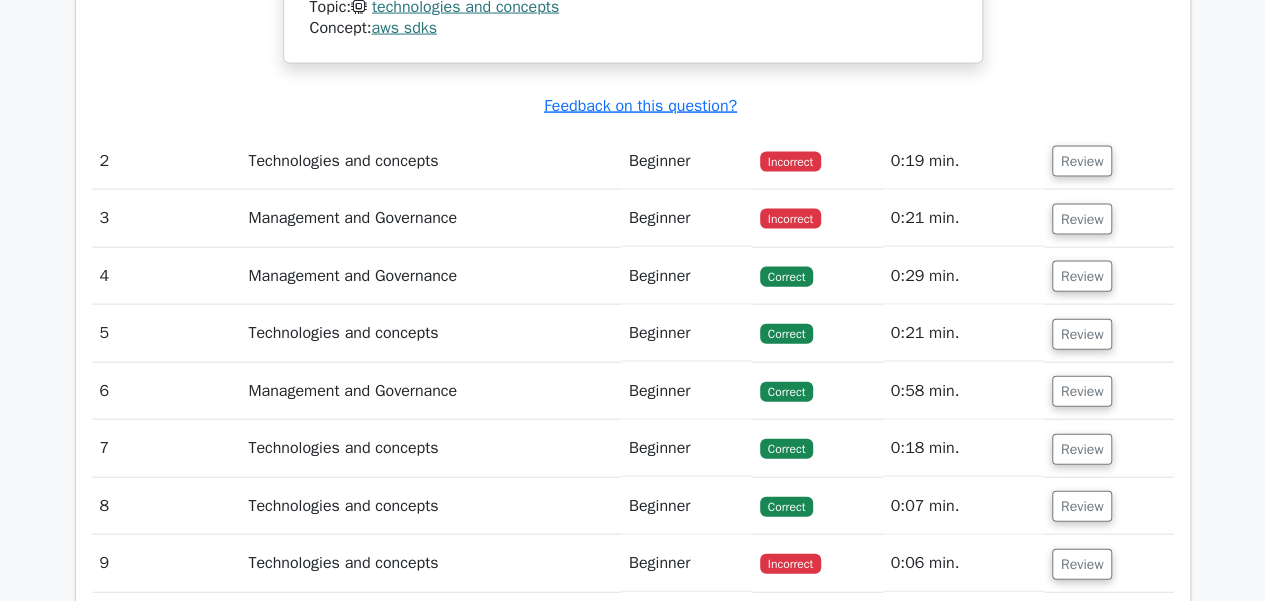 scroll, scrollTop: 2098, scrollLeft: 0, axis: vertical 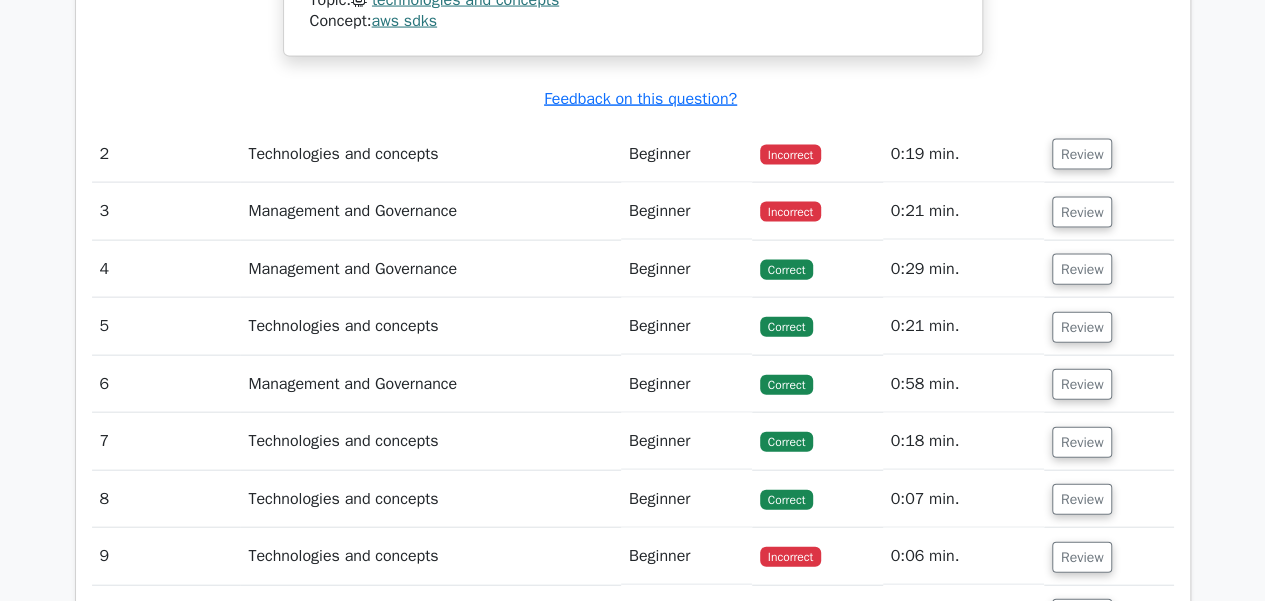 click on "Beginner" at bounding box center (686, 154) 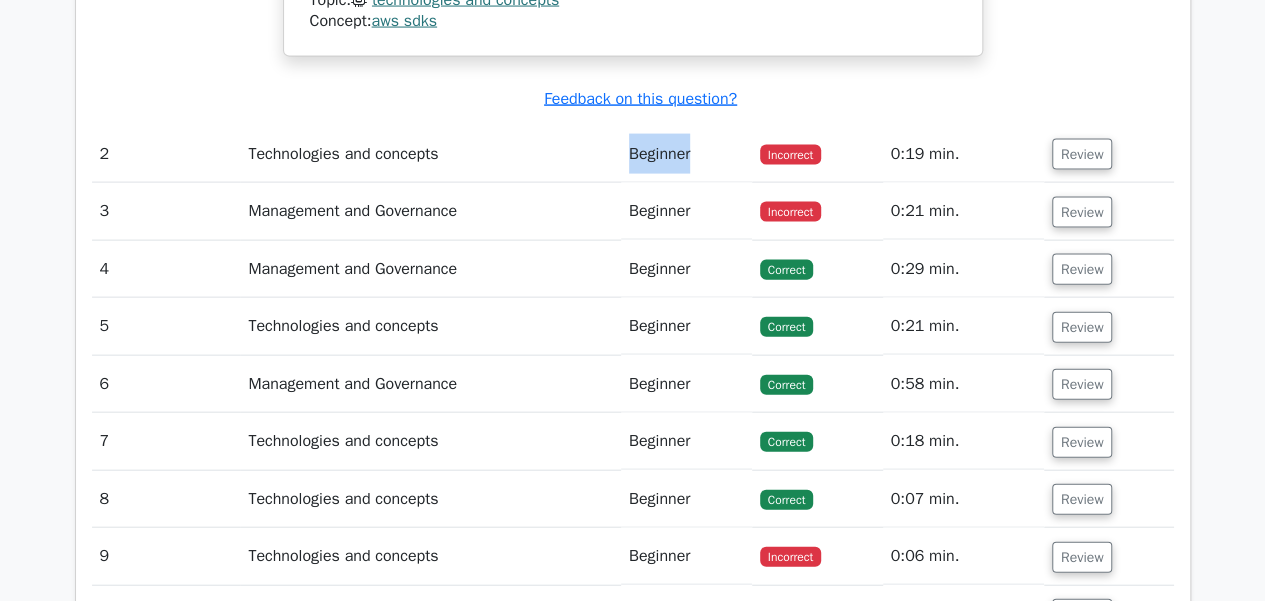 click on "Beginner" at bounding box center [686, 154] 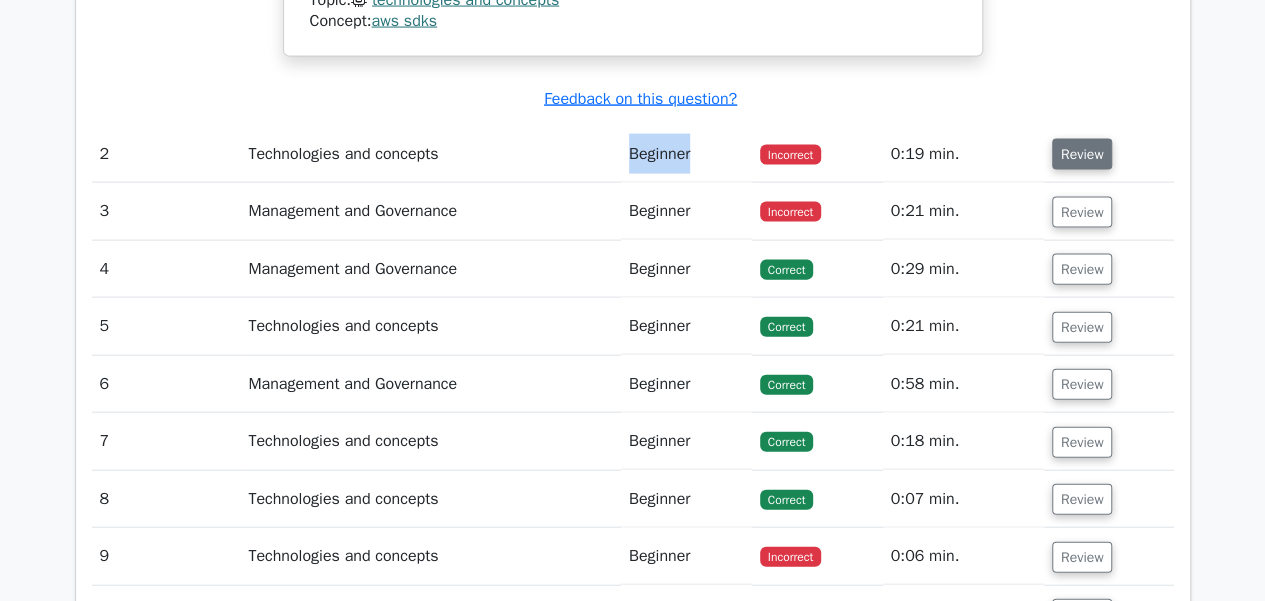 click on "Review" at bounding box center [1082, 154] 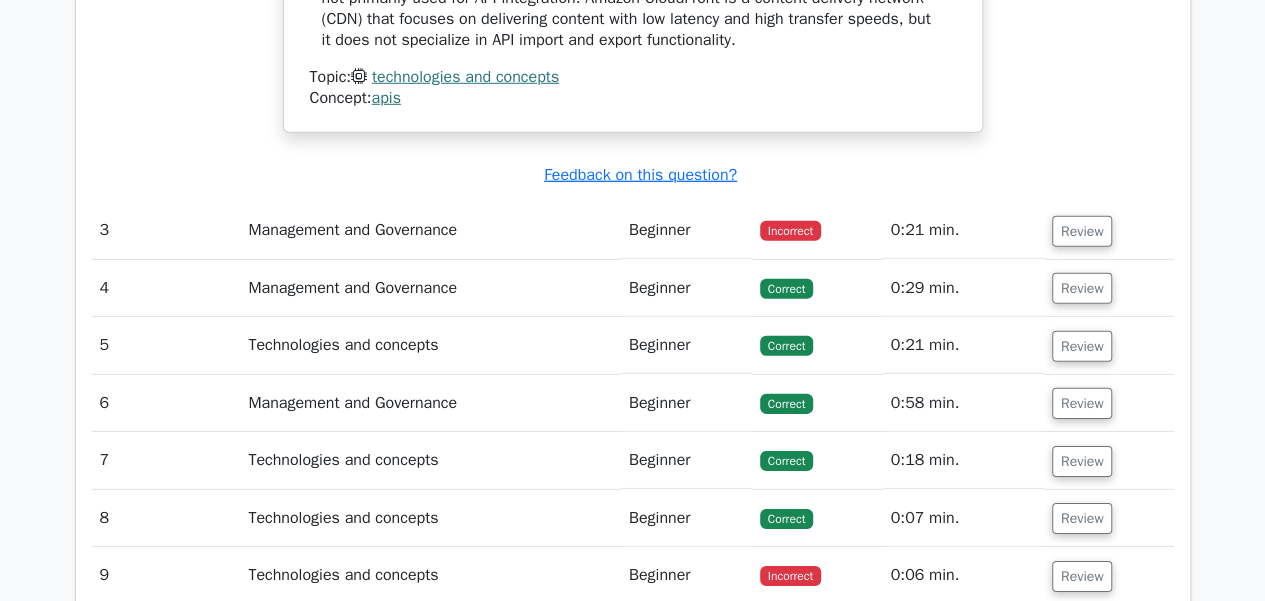 scroll, scrollTop: 2918, scrollLeft: 0, axis: vertical 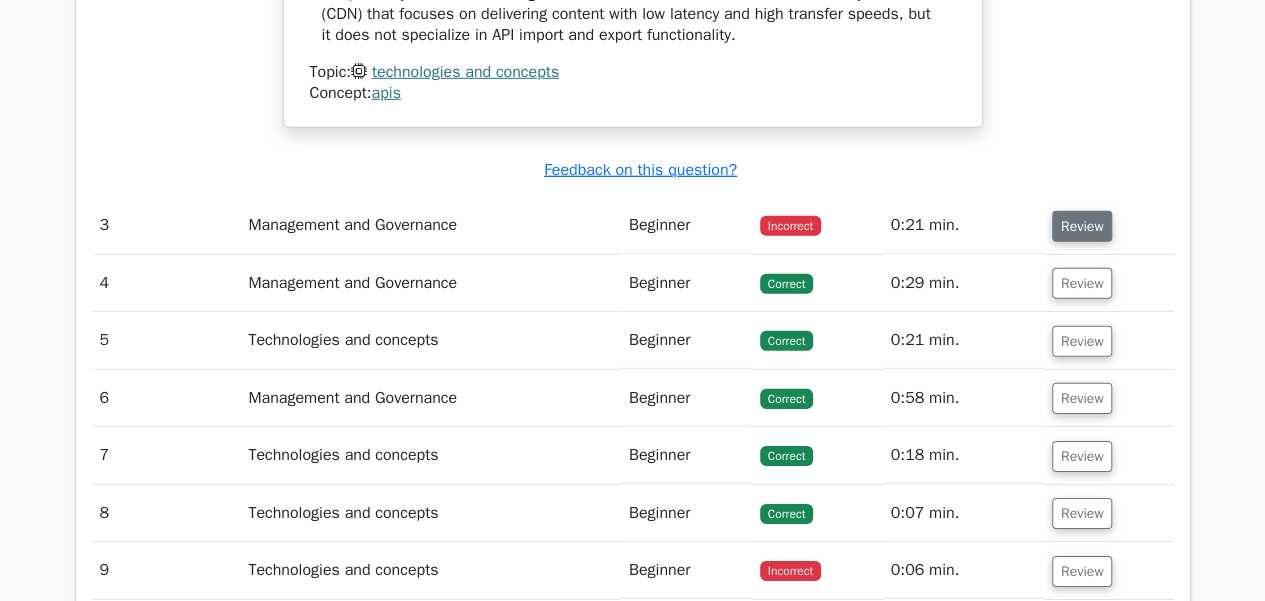 click on "Review" at bounding box center (1082, 226) 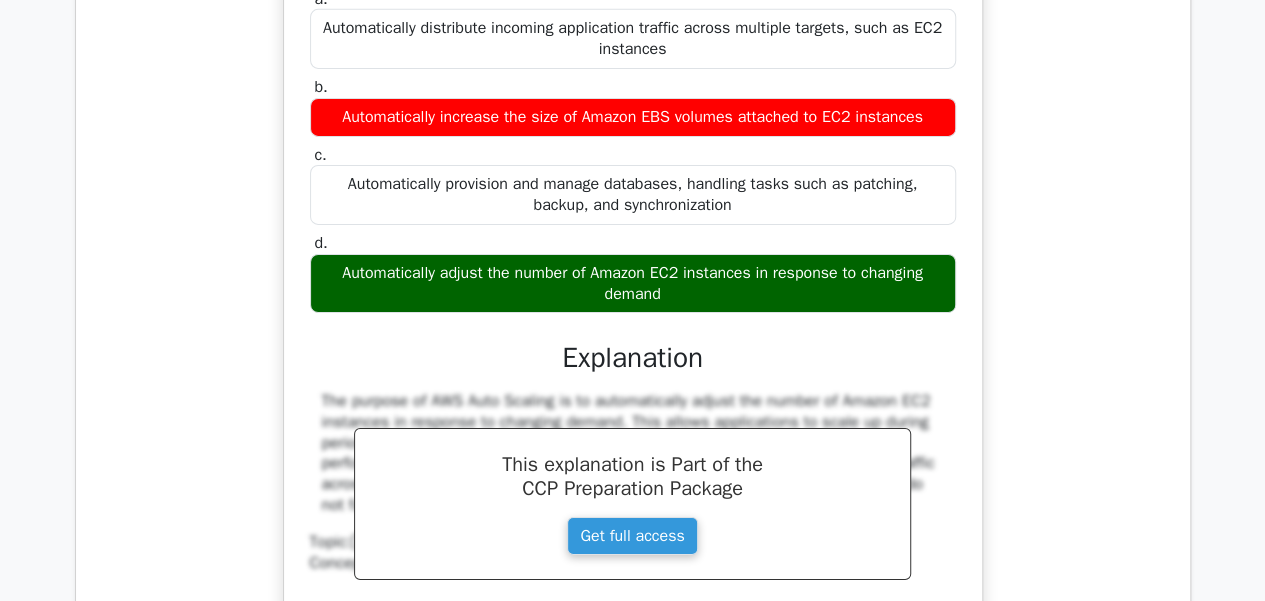 scroll, scrollTop: 3268, scrollLeft: 0, axis: vertical 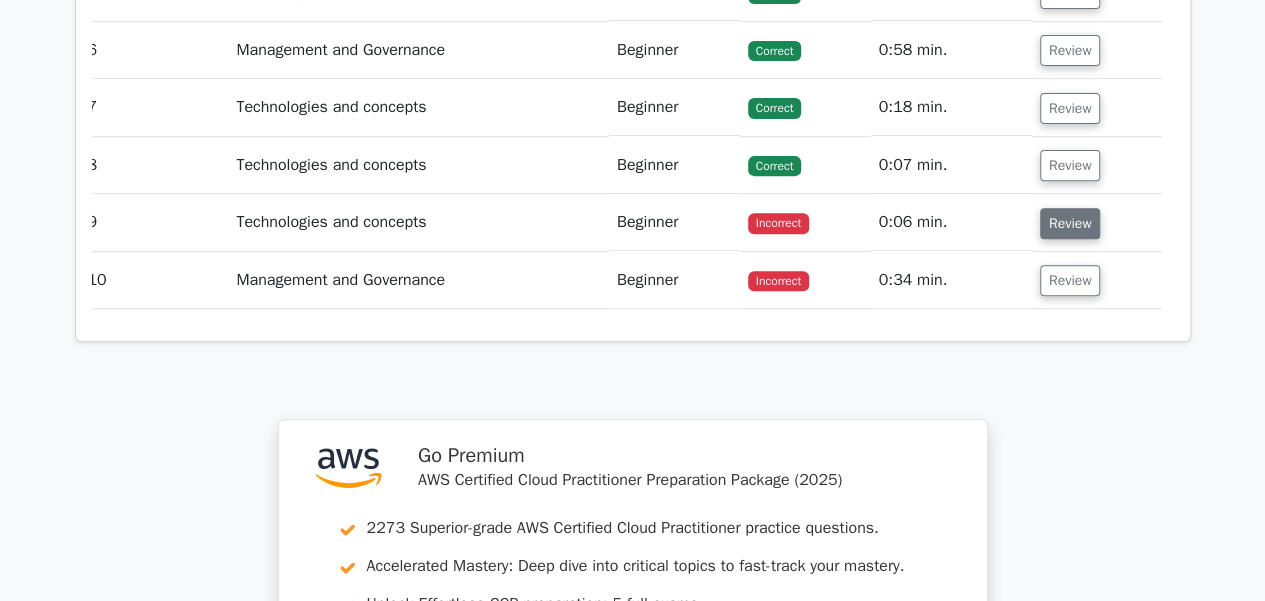 click on "Review" at bounding box center (1070, 223) 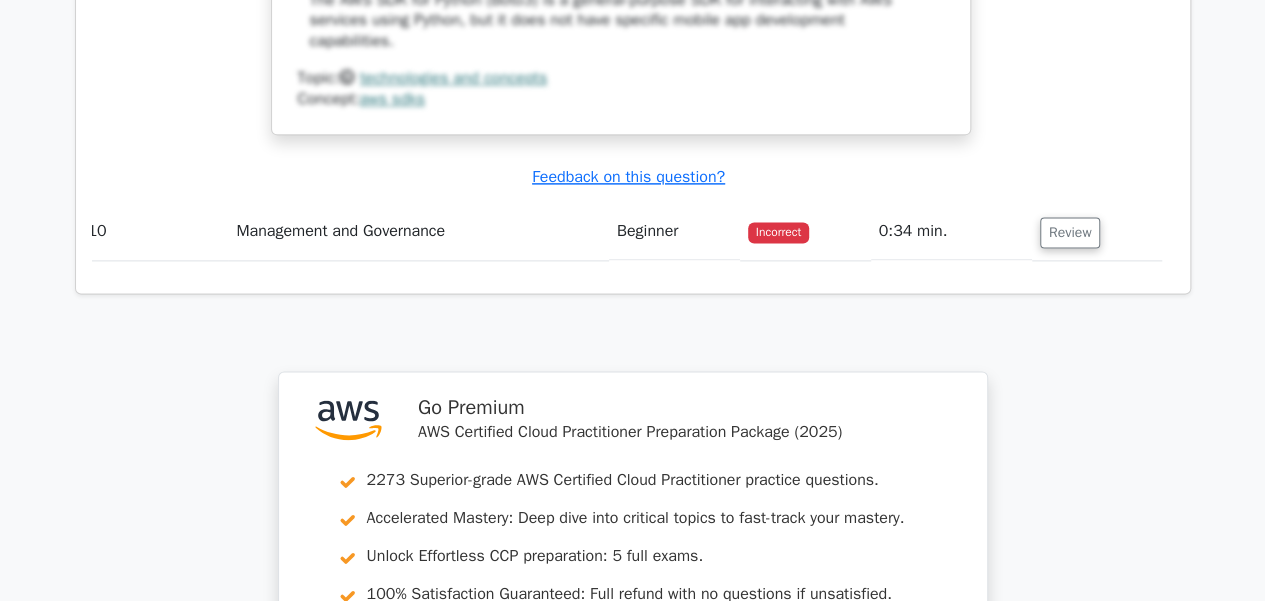 scroll, scrollTop: 5063, scrollLeft: 0, axis: vertical 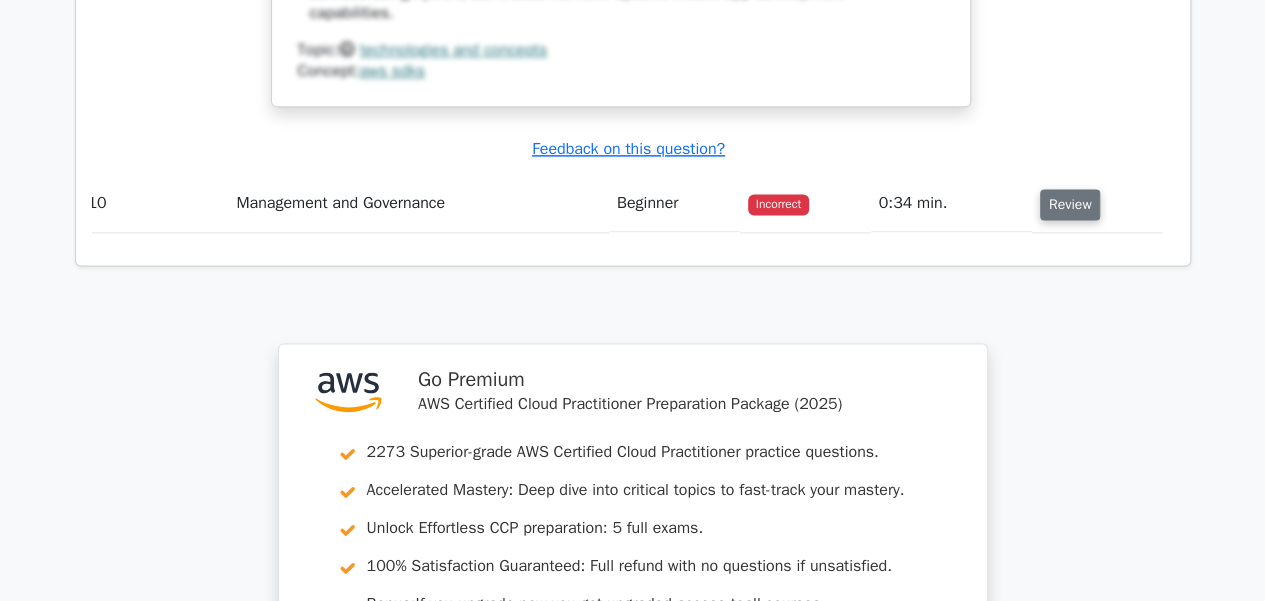 click on "Review" at bounding box center (1070, 204) 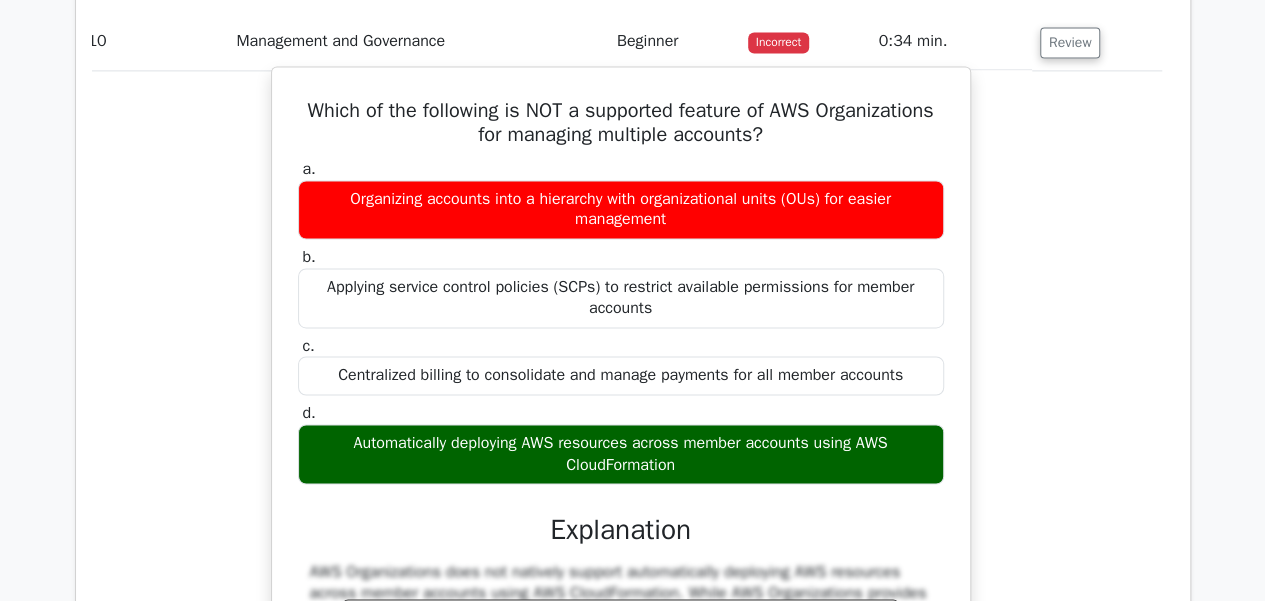 scroll, scrollTop: 5228, scrollLeft: 0, axis: vertical 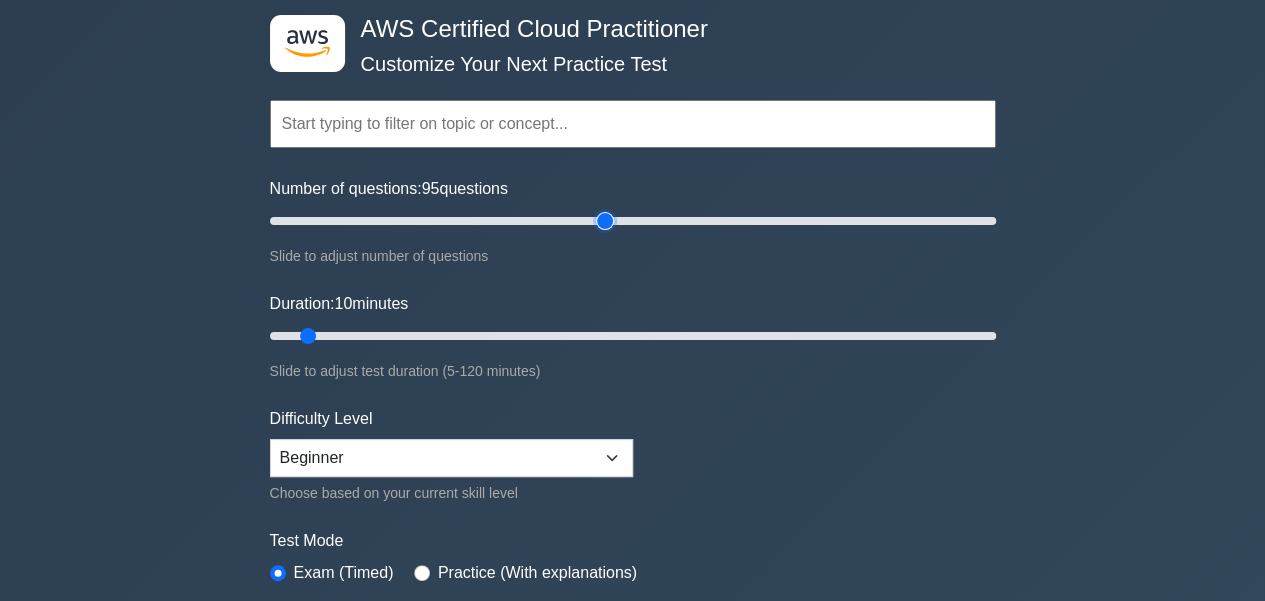 click on "Number of questions:  95  questions" at bounding box center (633, 221) 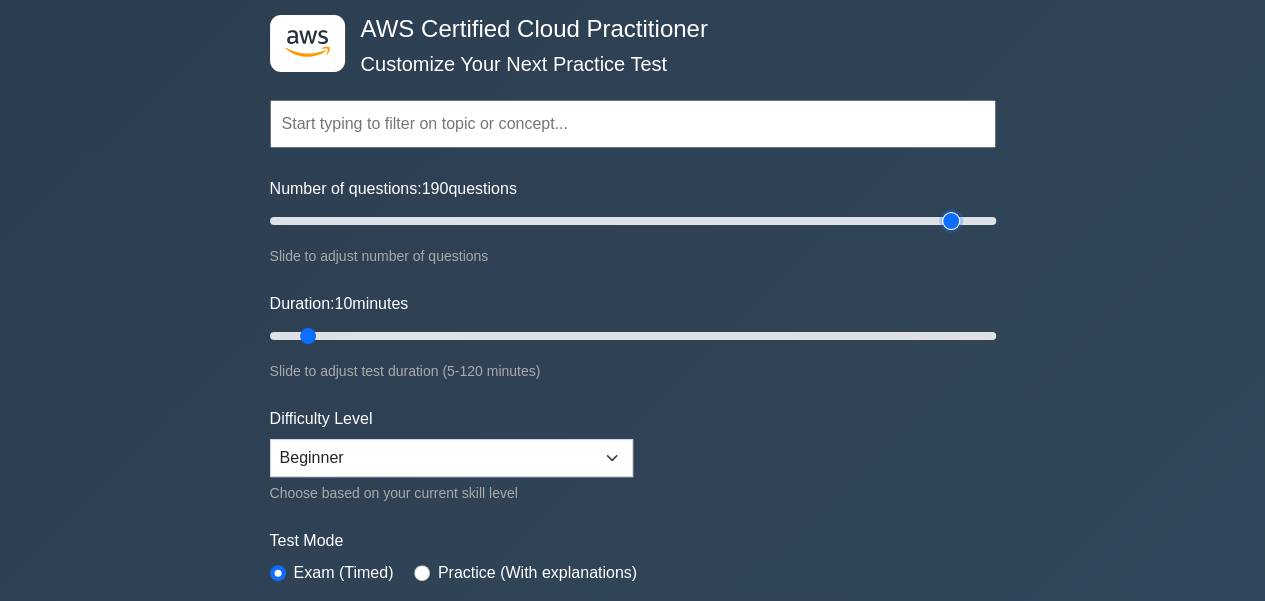 click on "Number of questions:  190  questions" at bounding box center [633, 221] 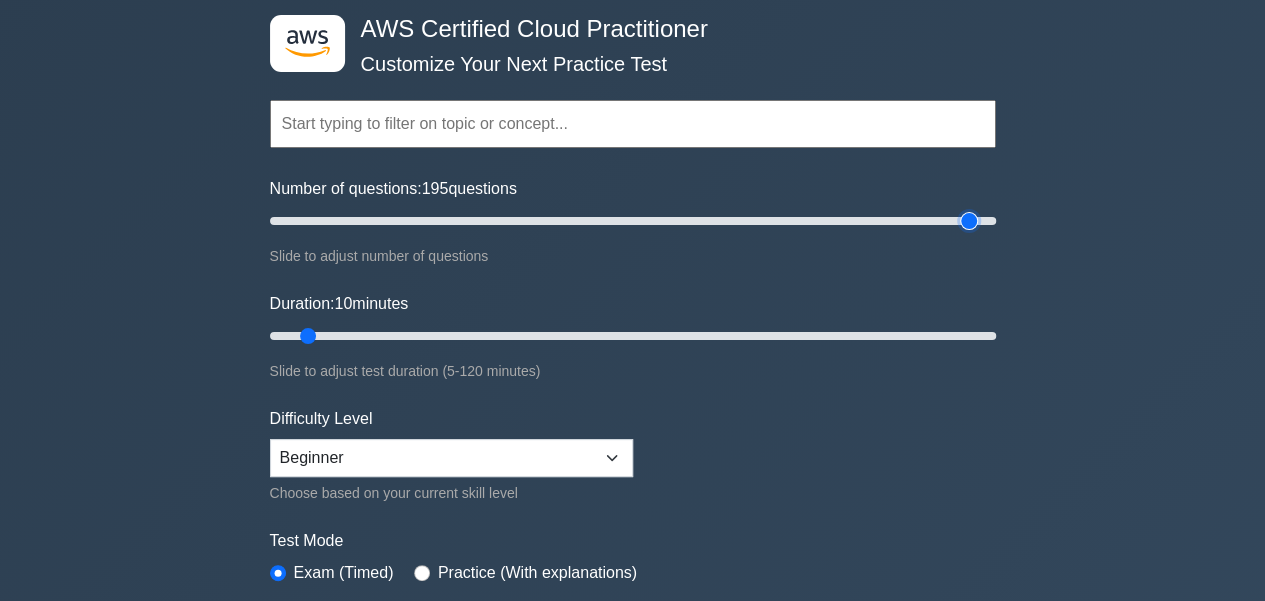 click on "Number of questions:  195  questions" at bounding box center (633, 221) 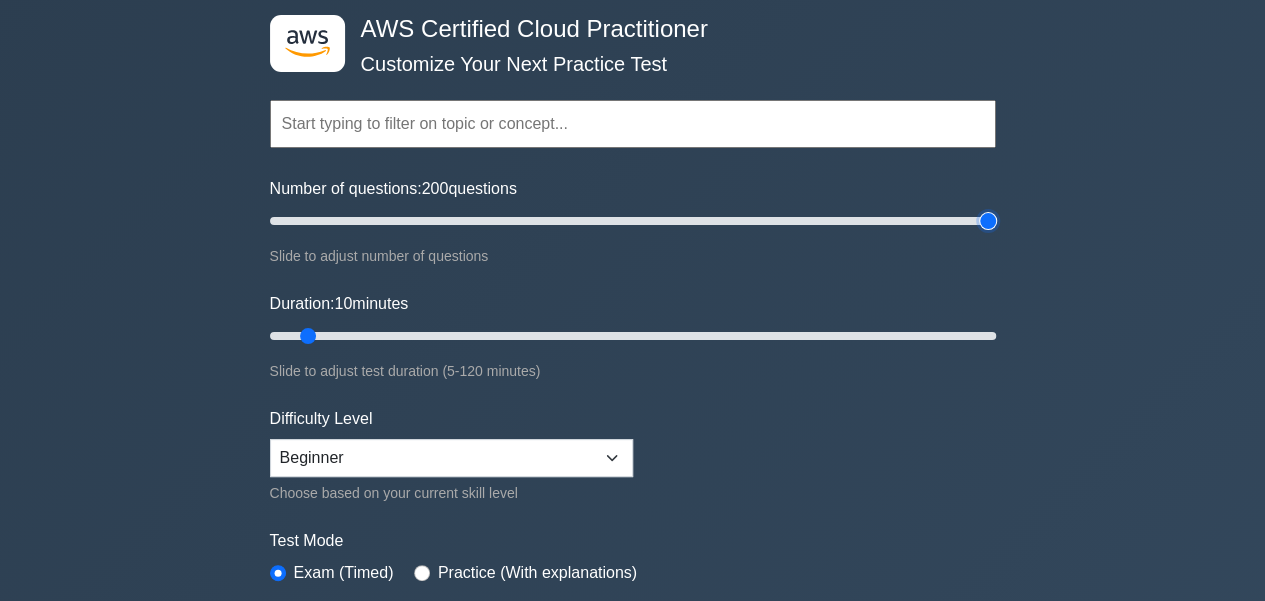 type on "200" 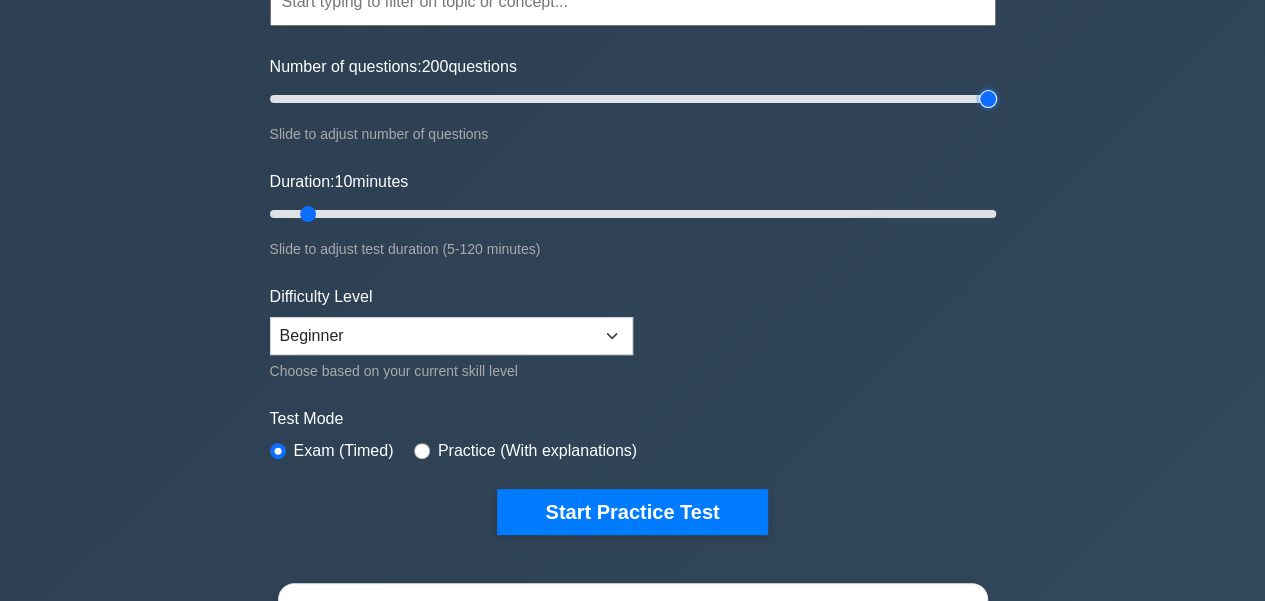 scroll, scrollTop: 220, scrollLeft: 0, axis: vertical 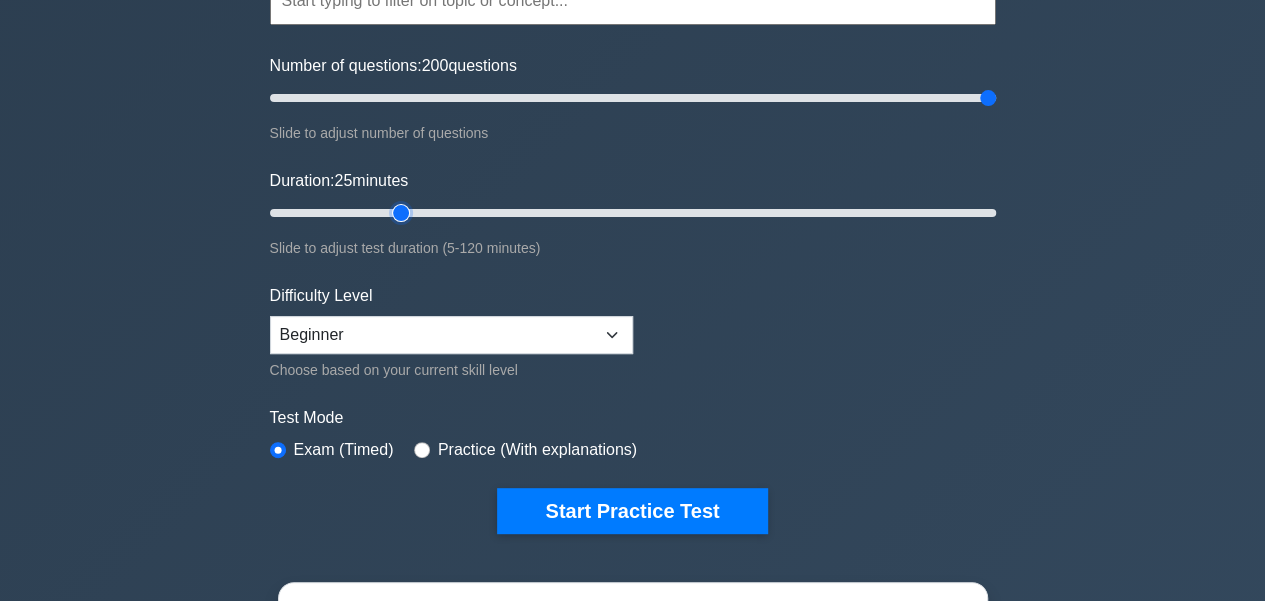 click on "Duration:  25  minutes" at bounding box center [633, 213] 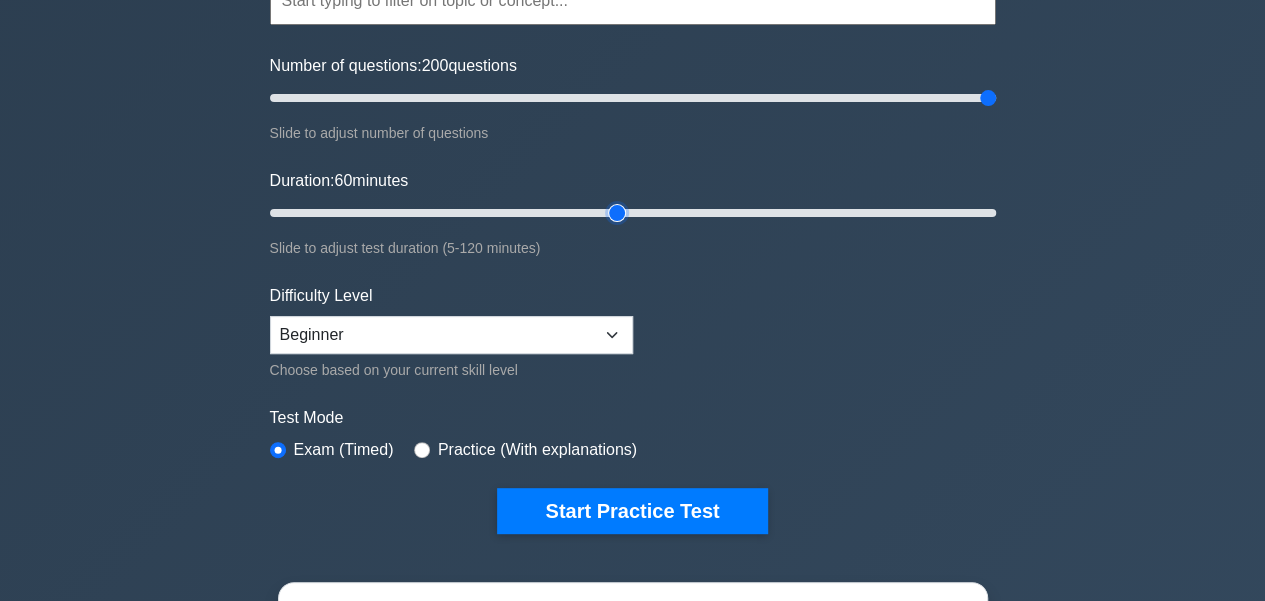 click on "Duration:  60  minutes" at bounding box center [633, 213] 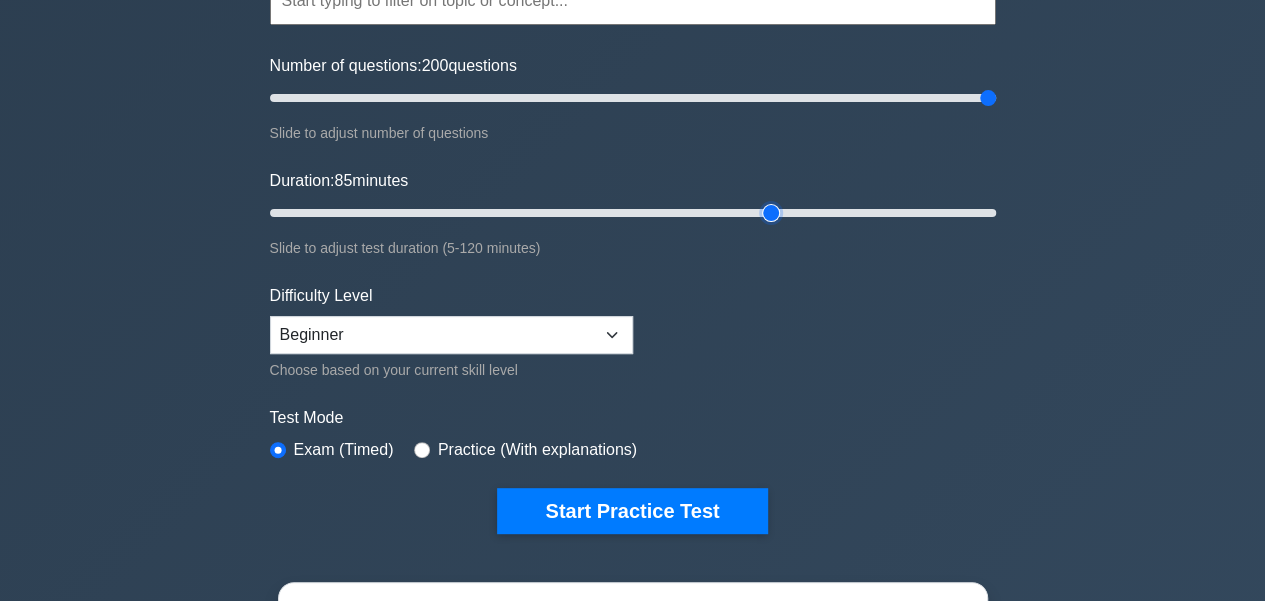 click on "Duration:  85  minutes" at bounding box center (633, 213) 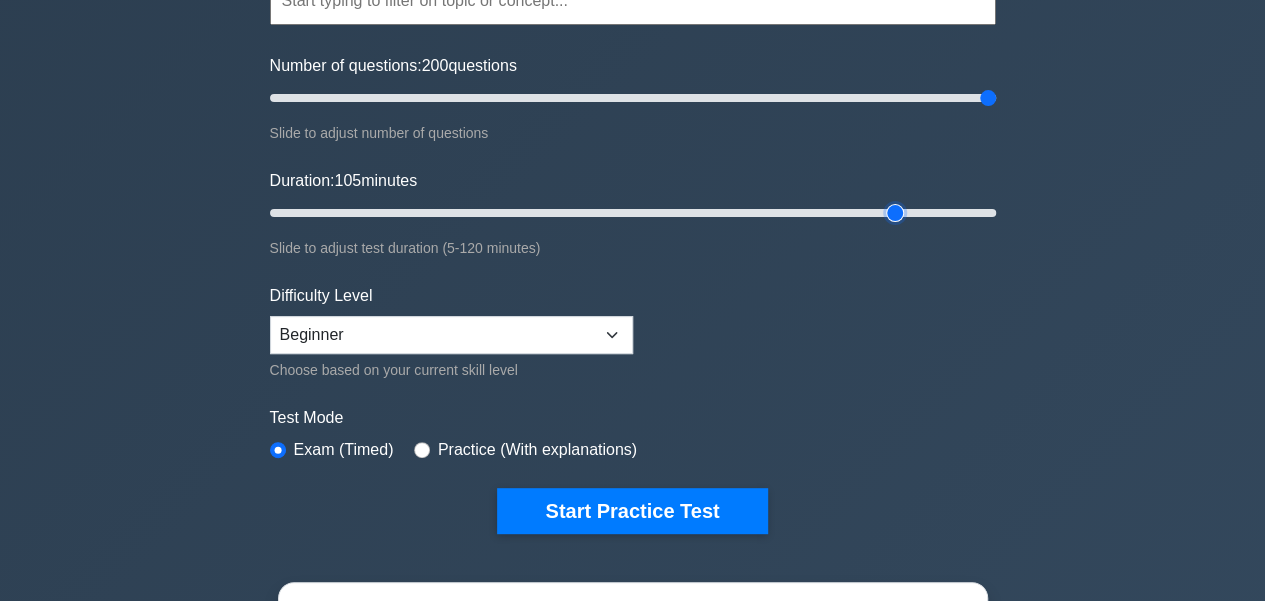 type on "105" 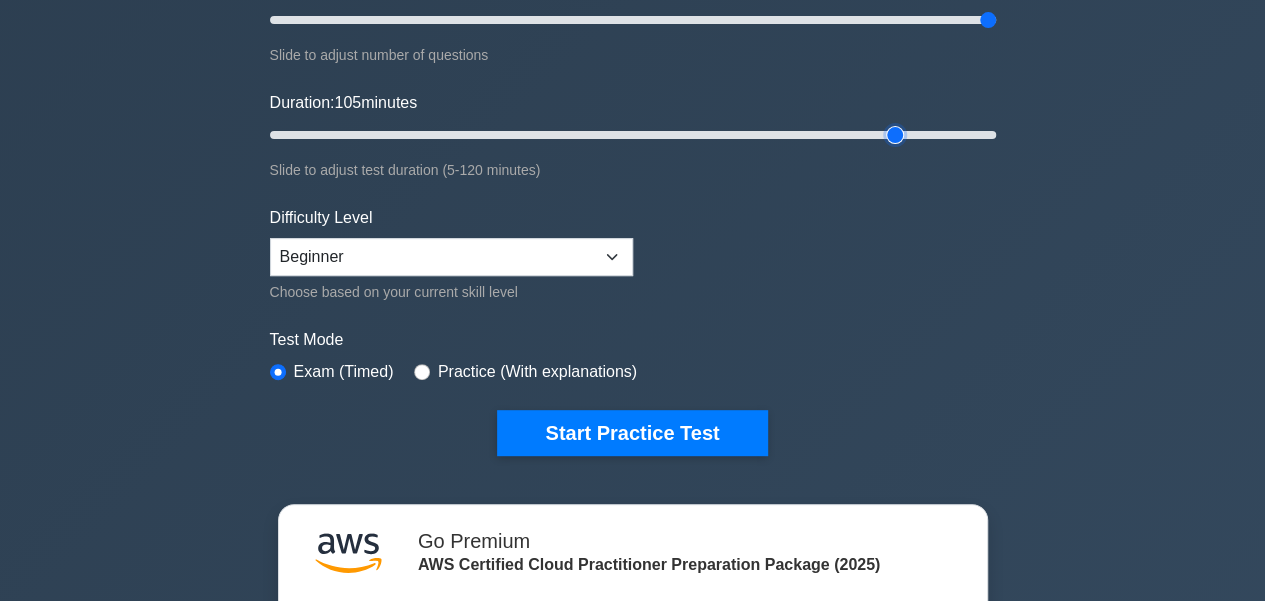 scroll, scrollTop: 300, scrollLeft: 0, axis: vertical 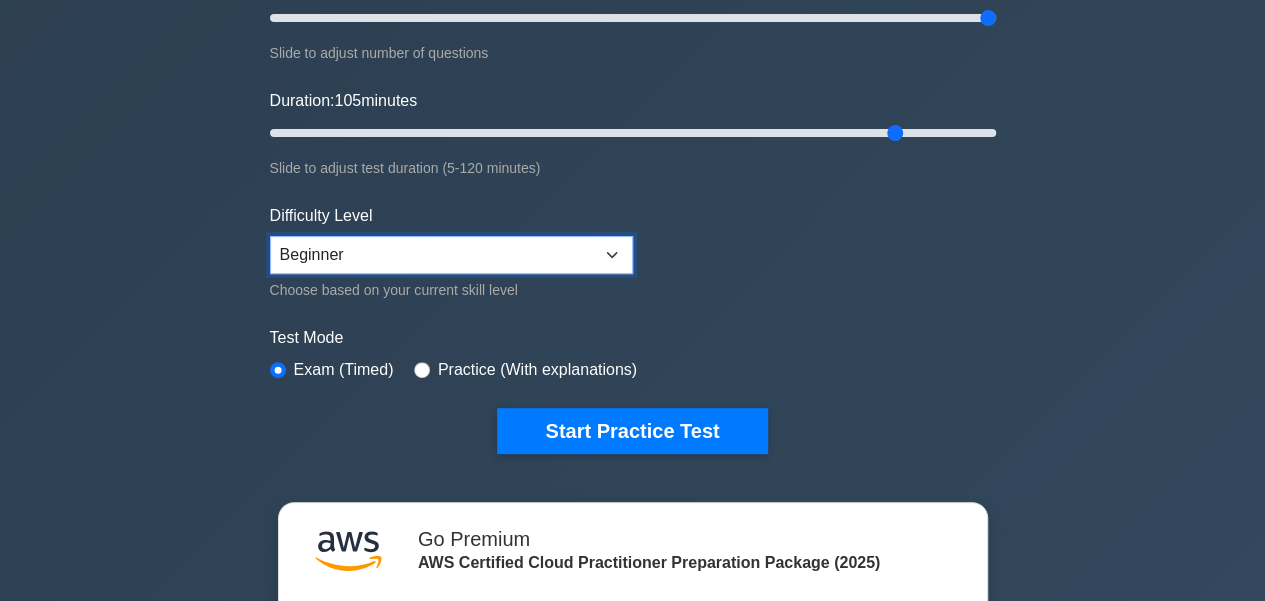 click on "Beginner
Intermediate
Expert" at bounding box center [451, 255] 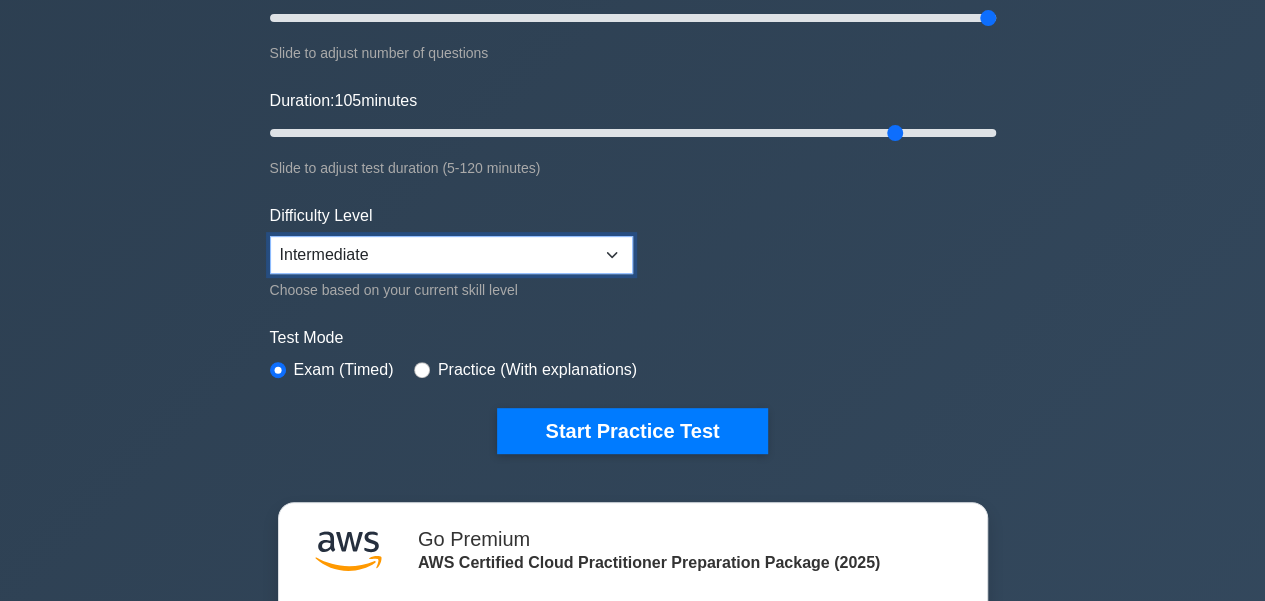click on "Beginner
Intermediate
Expert" at bounding box center (451, 255) 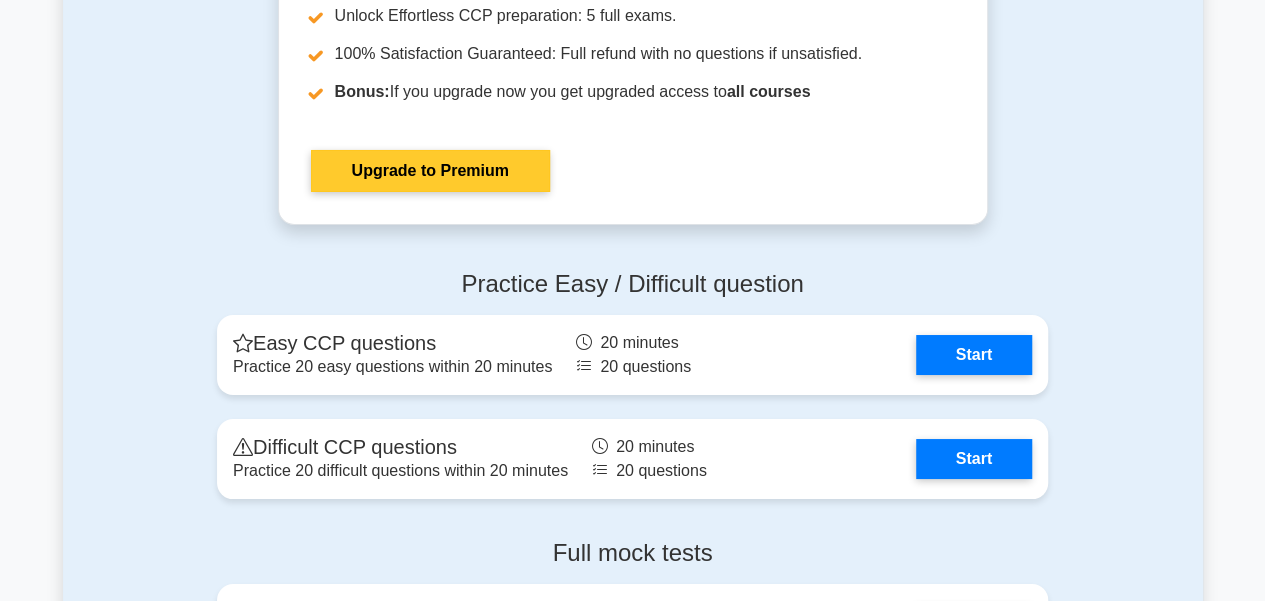 scroll, scrollTop: 3451, scrollLeft: 0, axis: vertical 